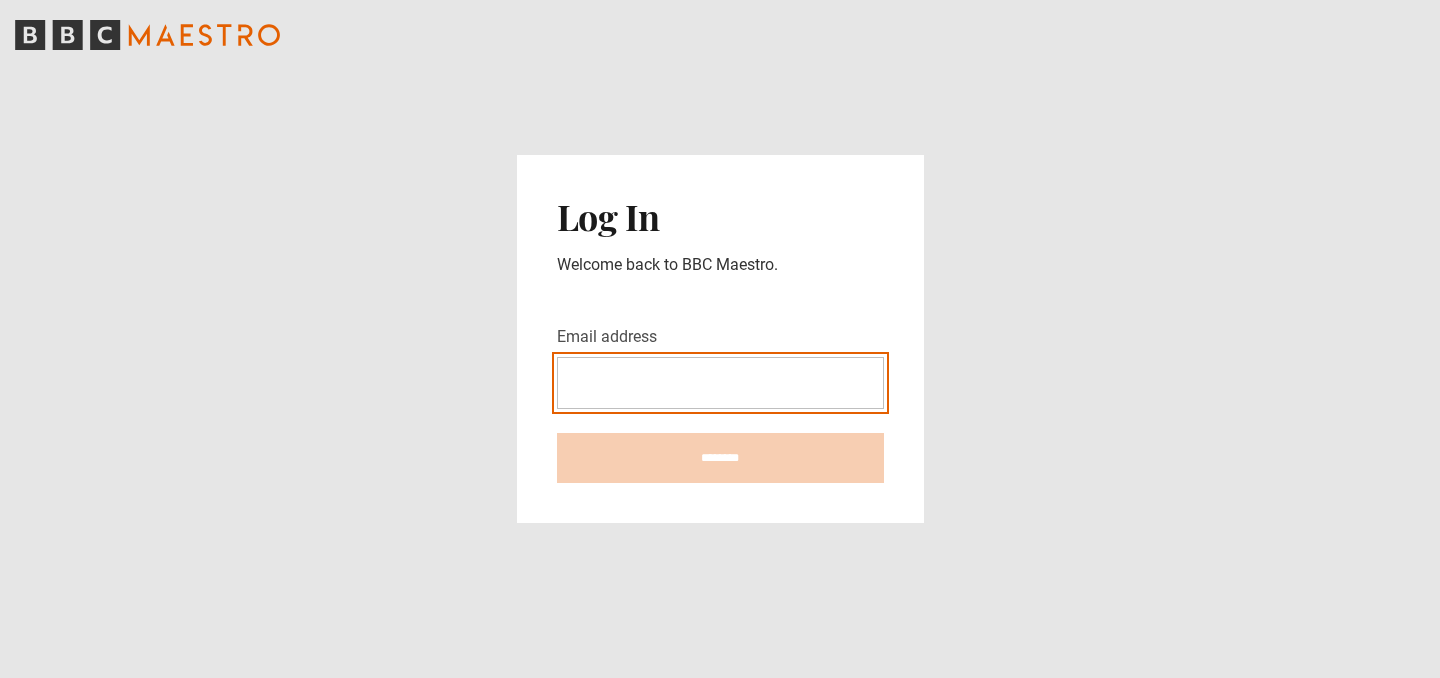 scroll, scrollTop: 0, scrollLeft: 0, axis: both 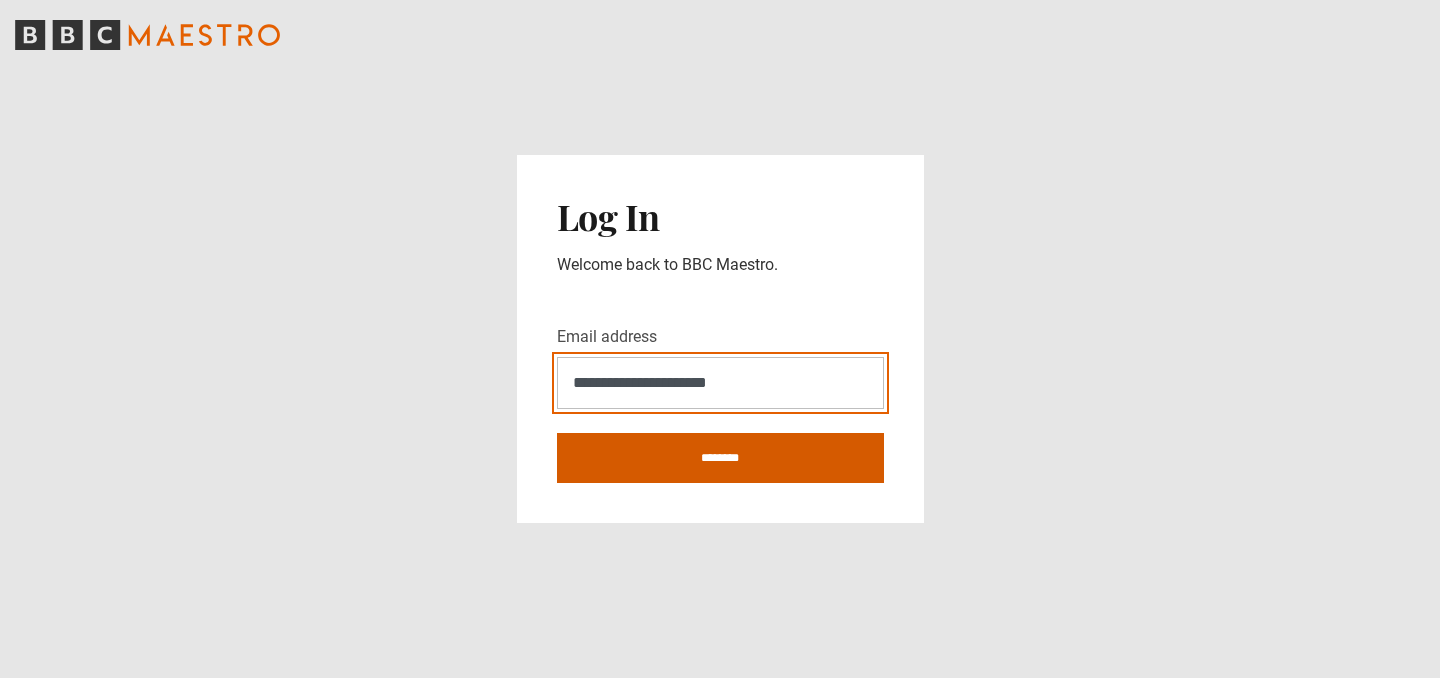 type on "**********" 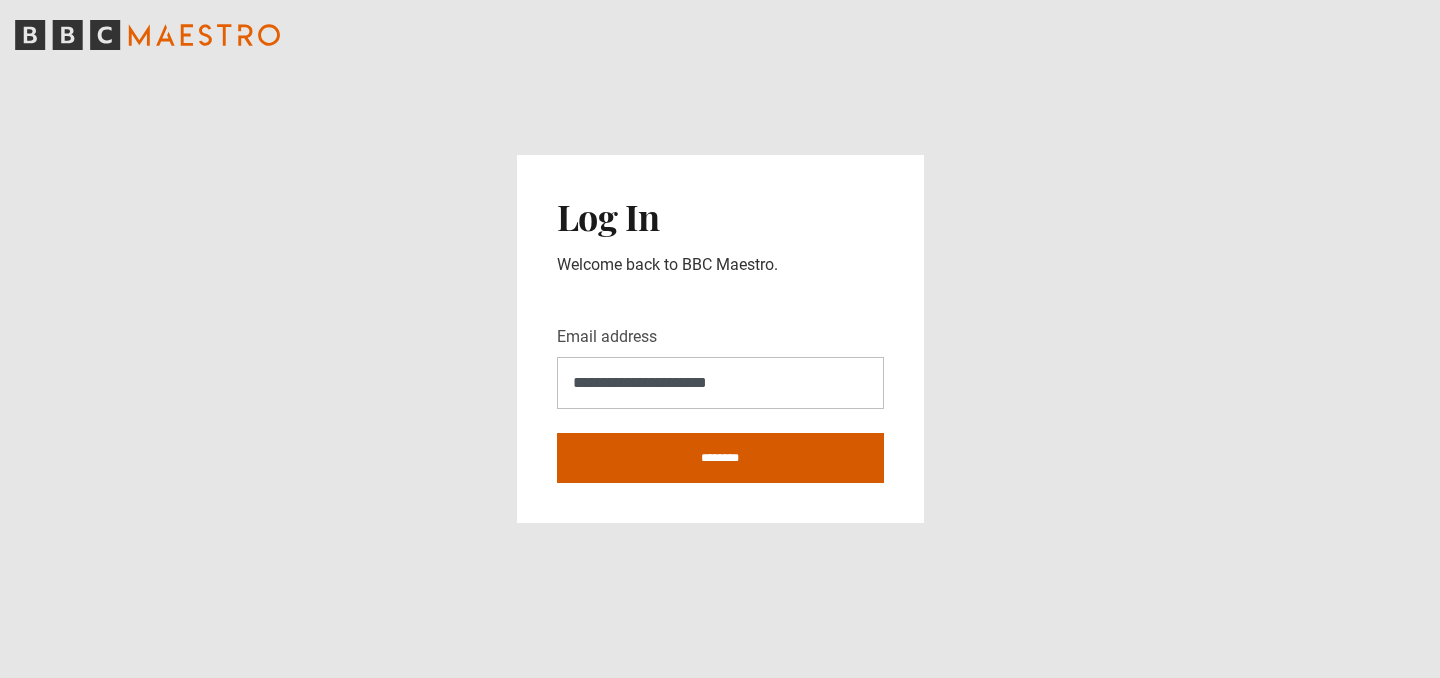 click on "********" at bounding box center [720, 458] 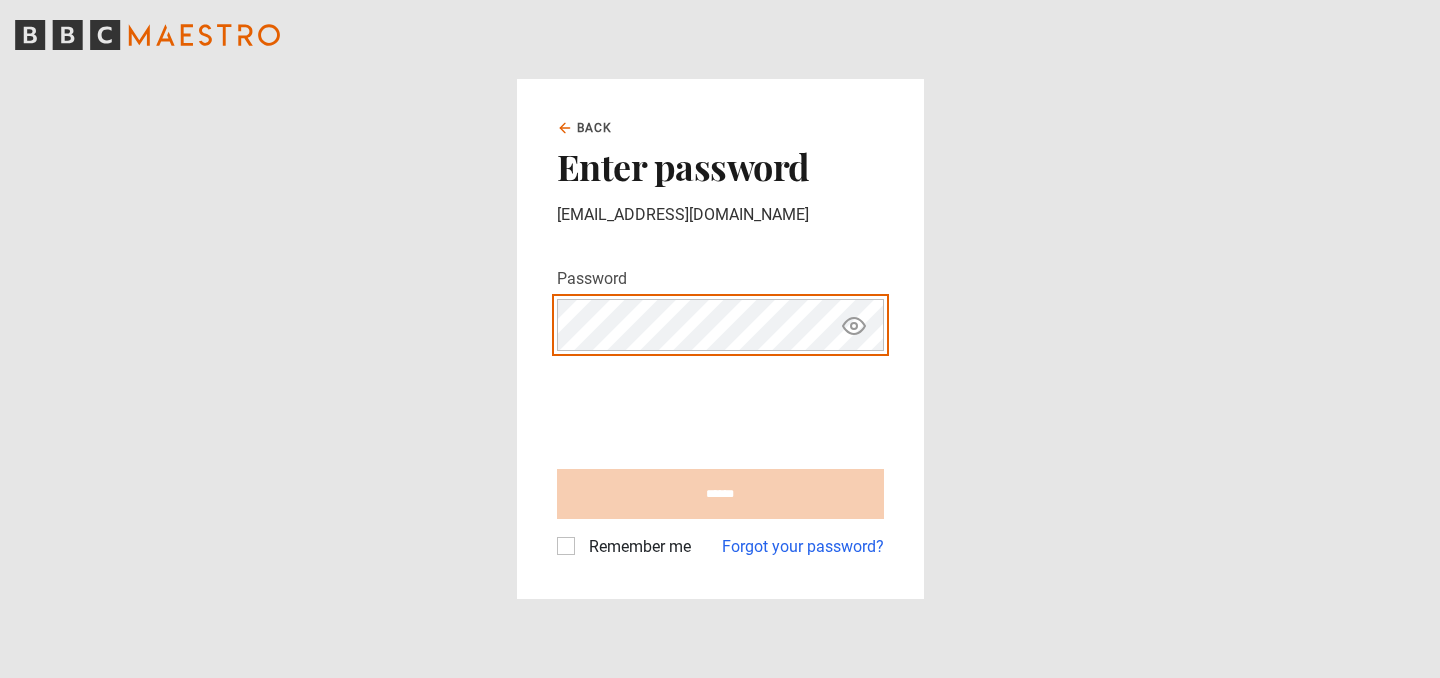 scroll, scrollTop: 0, scrollLeft: 0, axis: both 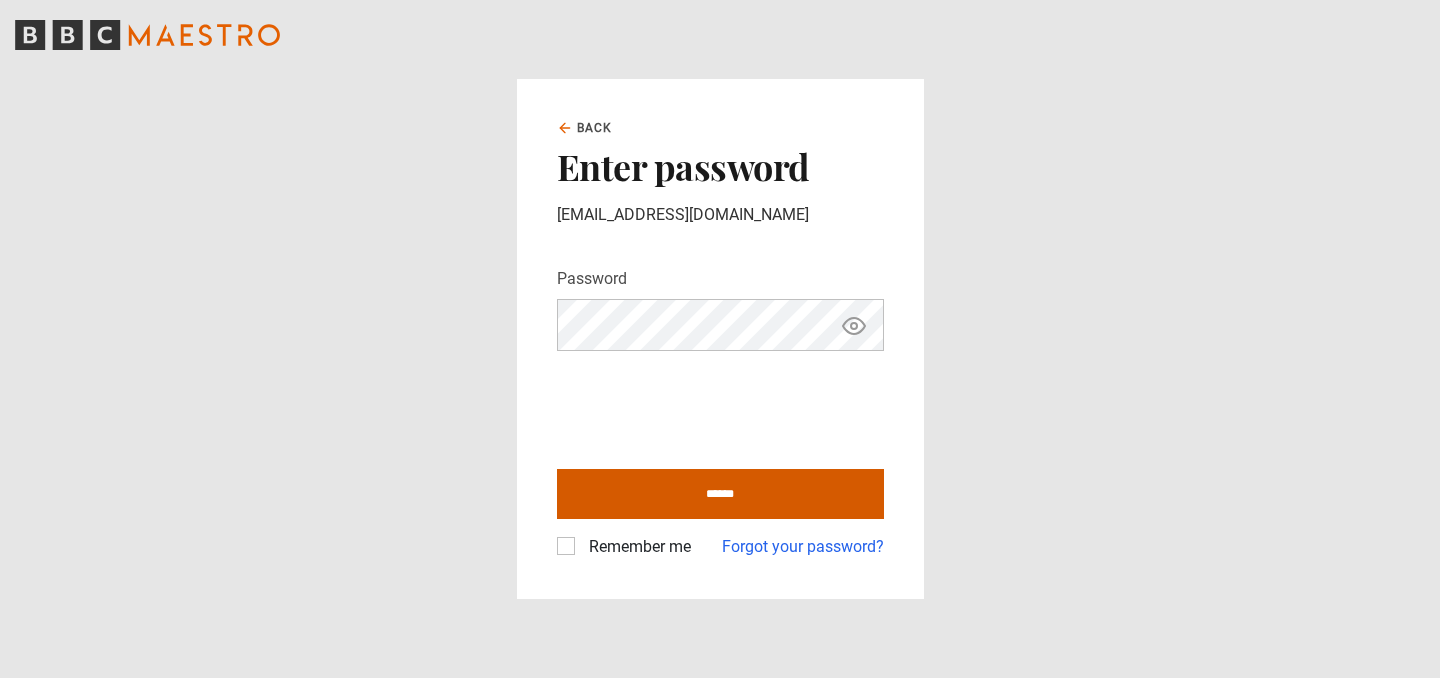 click on "******" at bounding box center (720, 494) 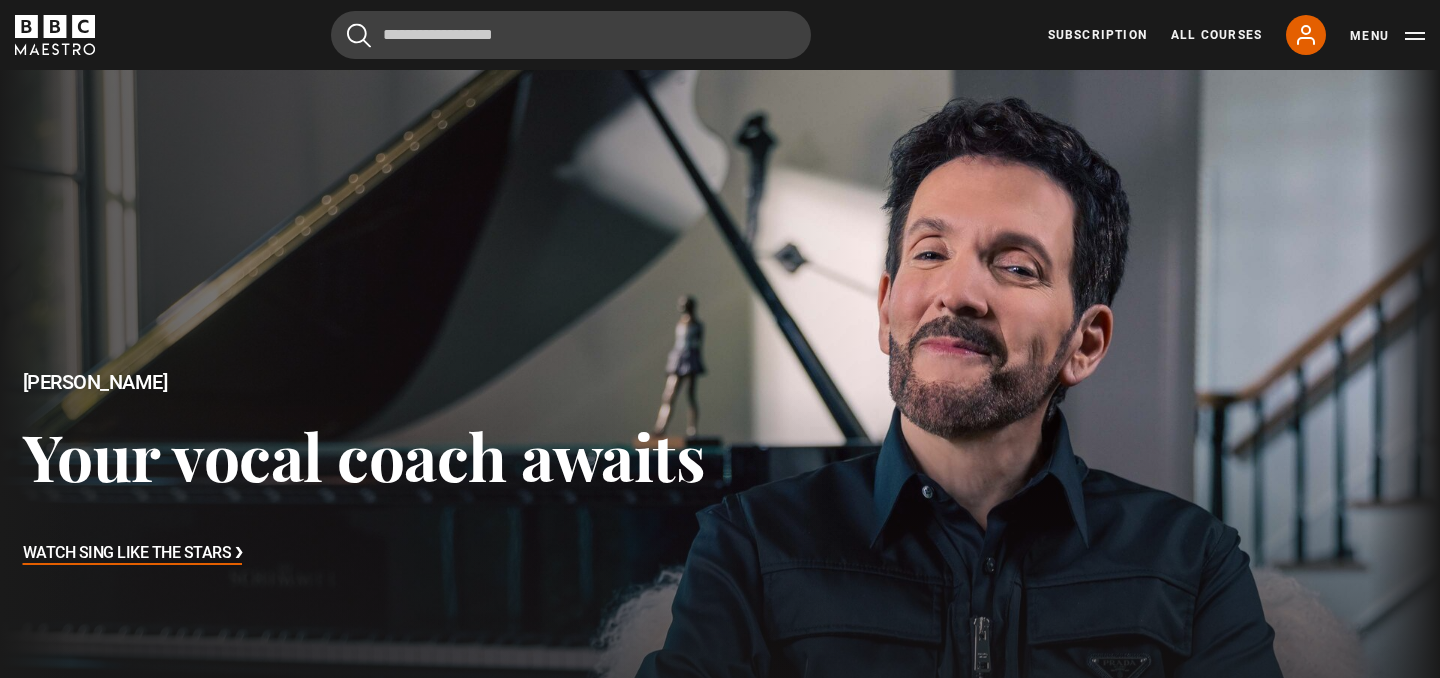 scroll, scrollTop: 0, scrollLeft: 0, axis: both 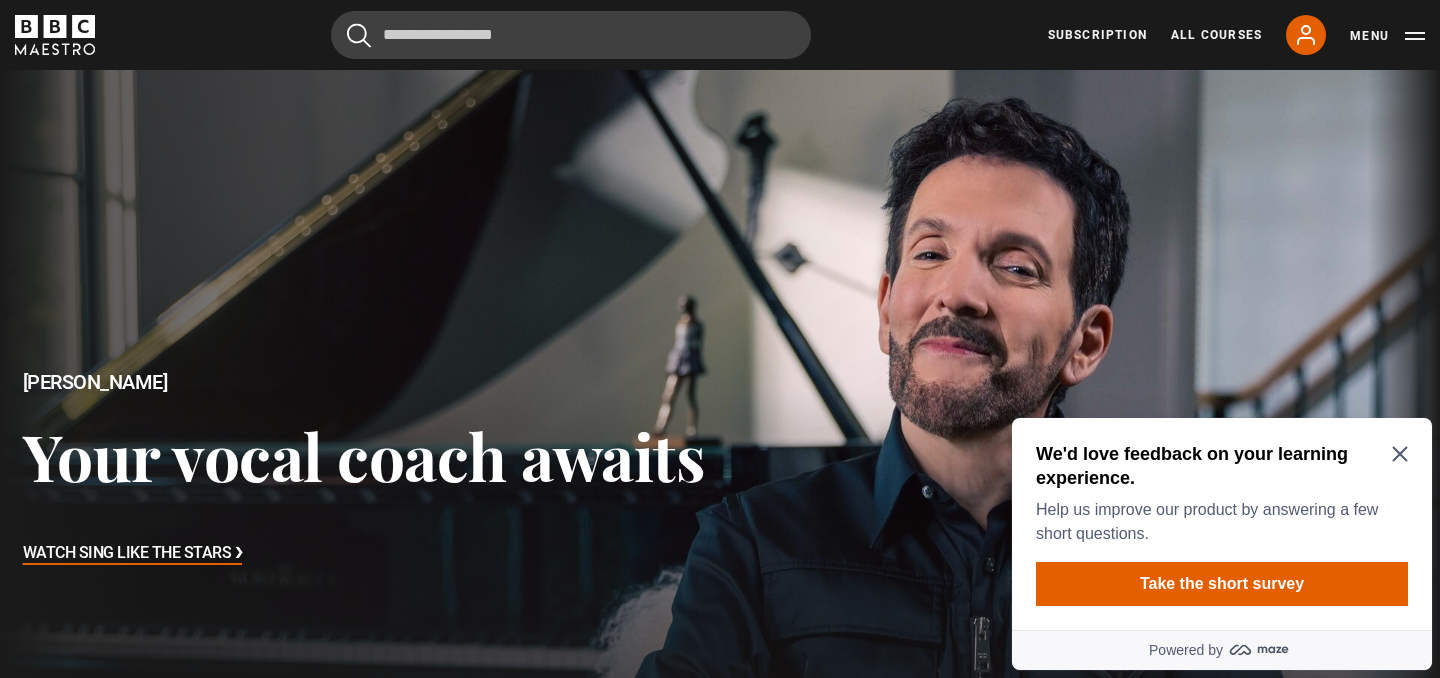 click 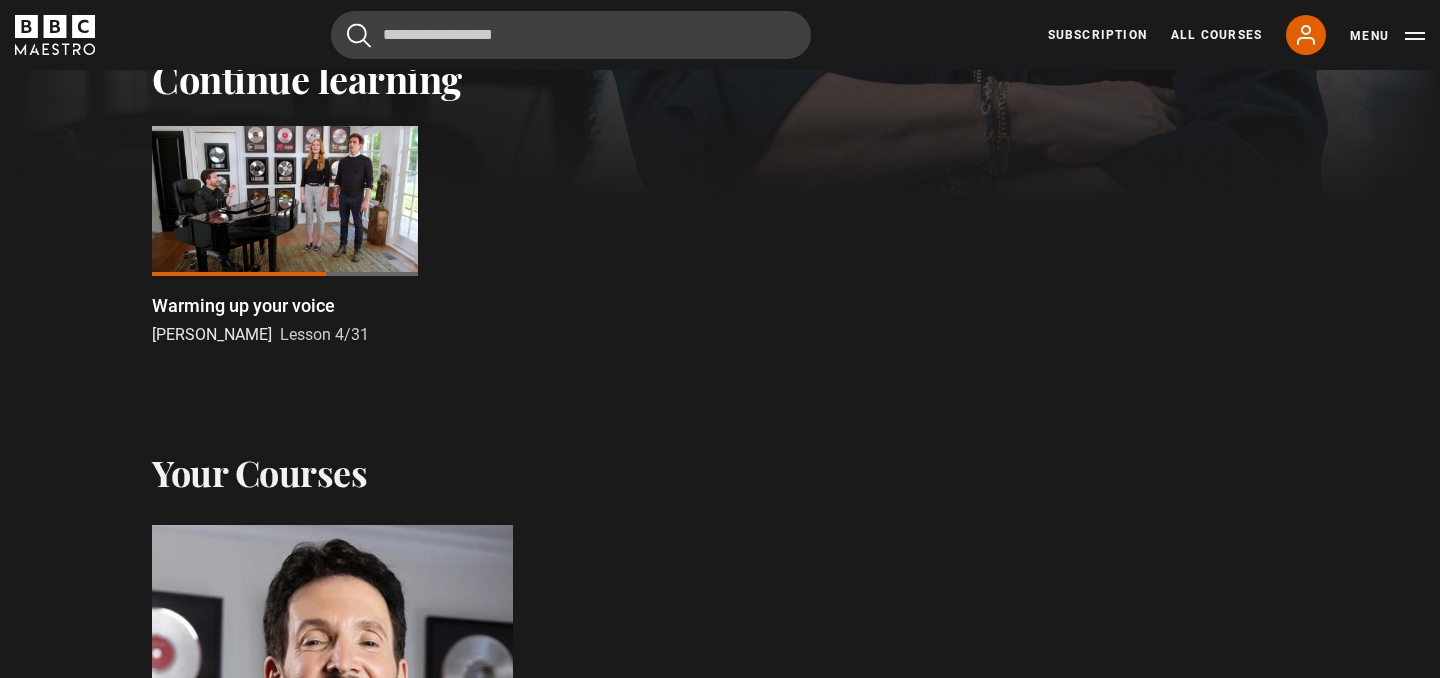 scroll, scrollTop: 659, scrollLeft: 0, axis: vertical 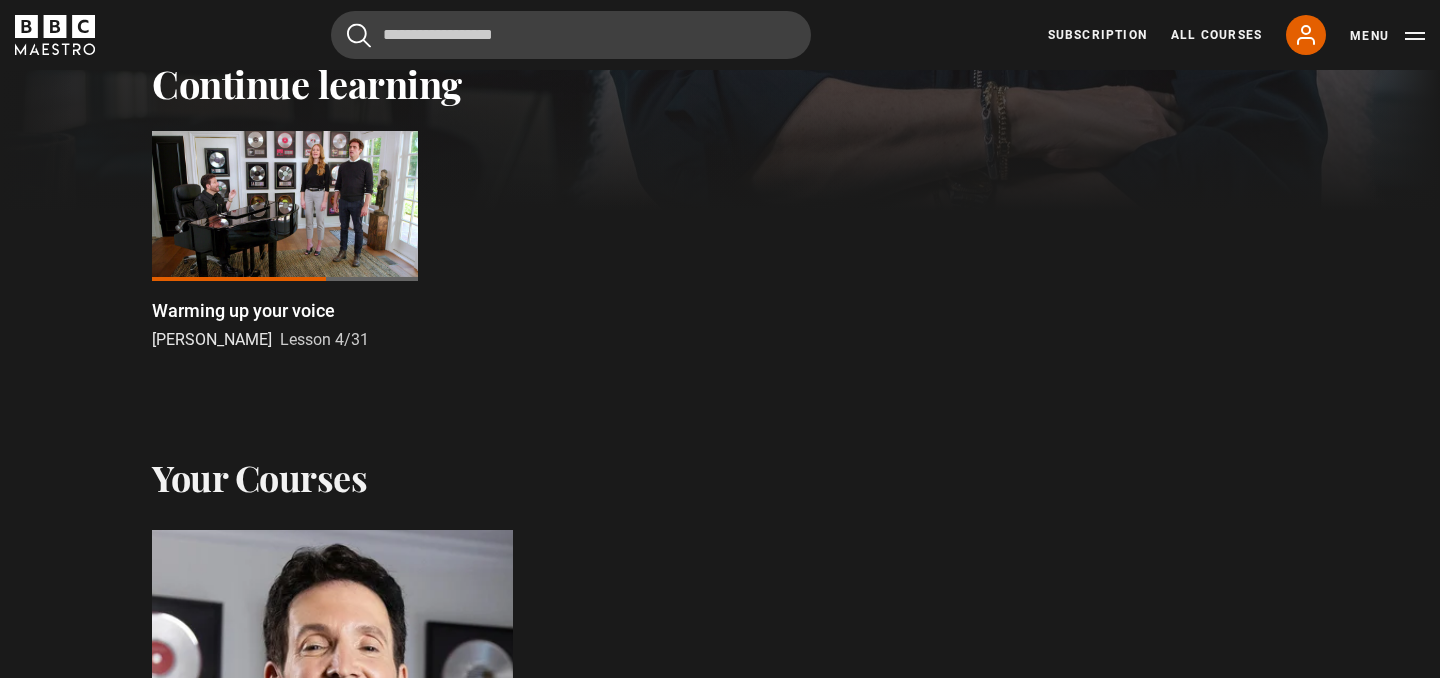 click at bounding box center (285, 206) 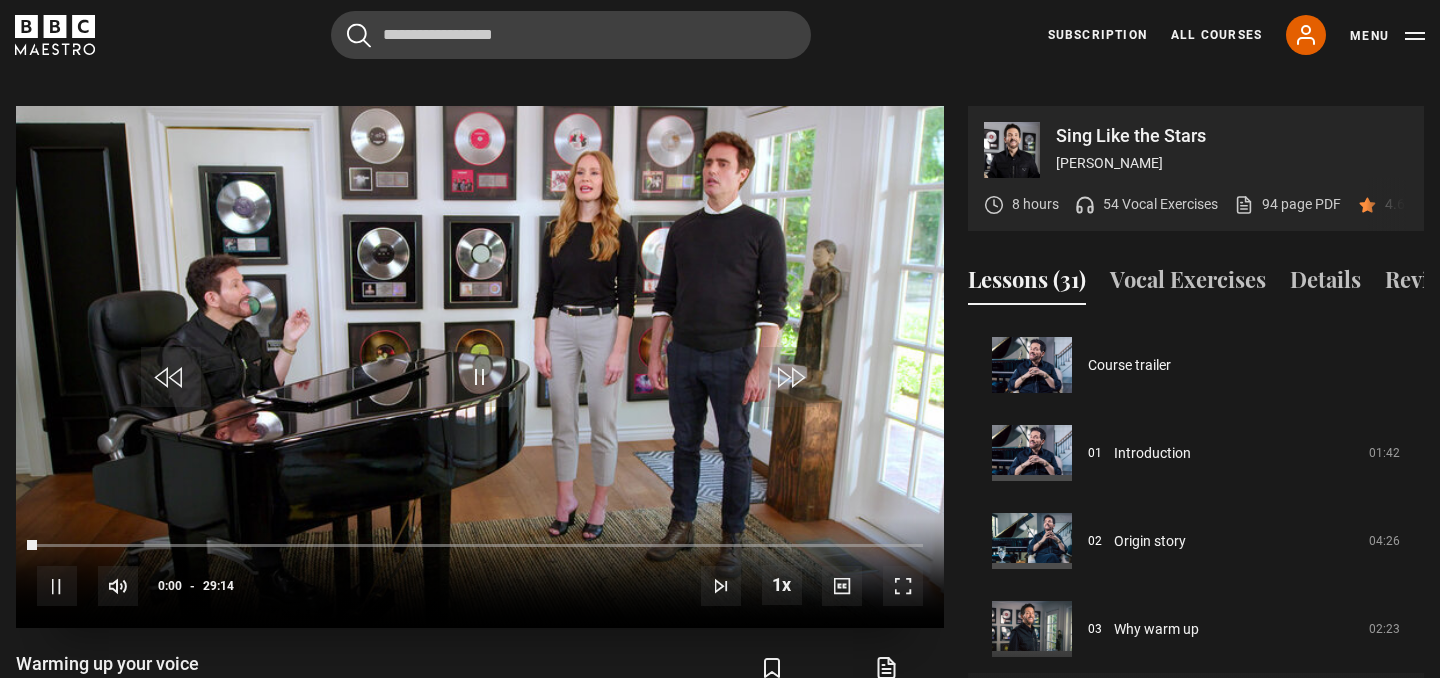 scroll, scrollTop: 955, scrollLeft: 0, axis: vertical 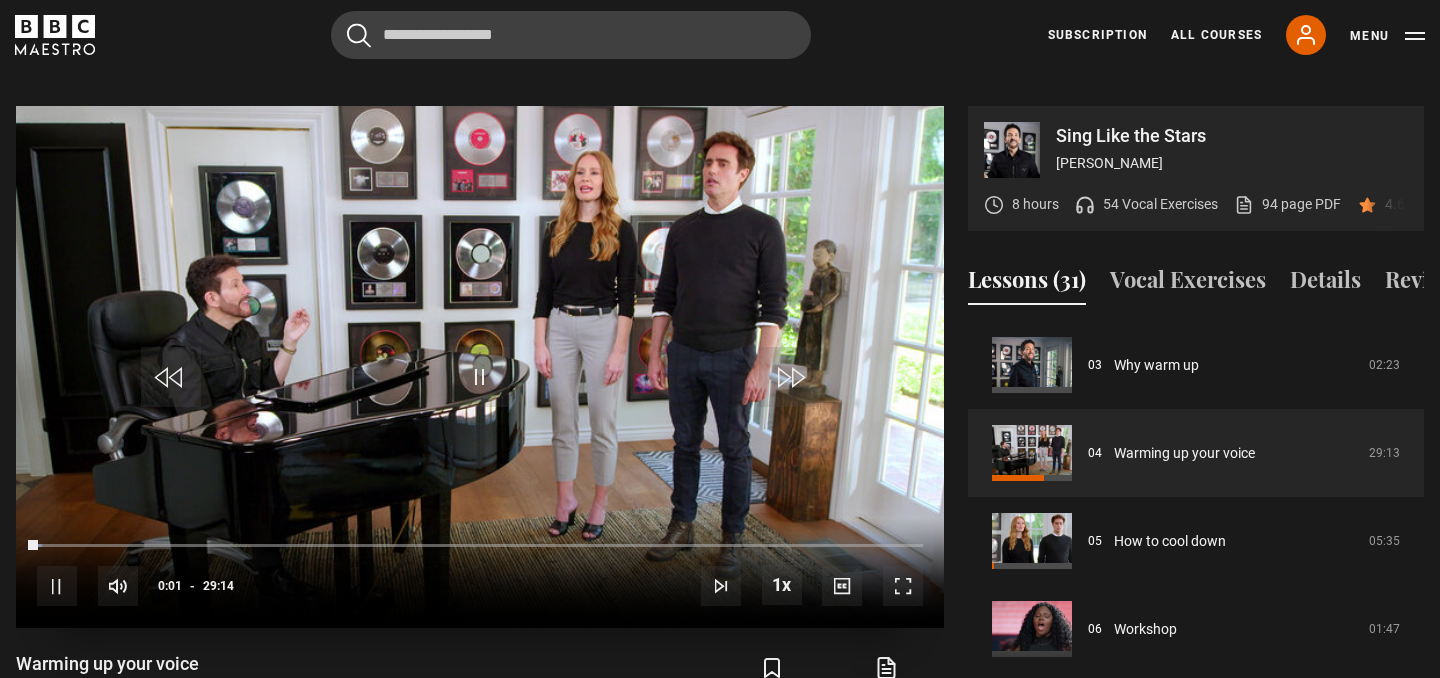 click at bounding box center [903, 586] 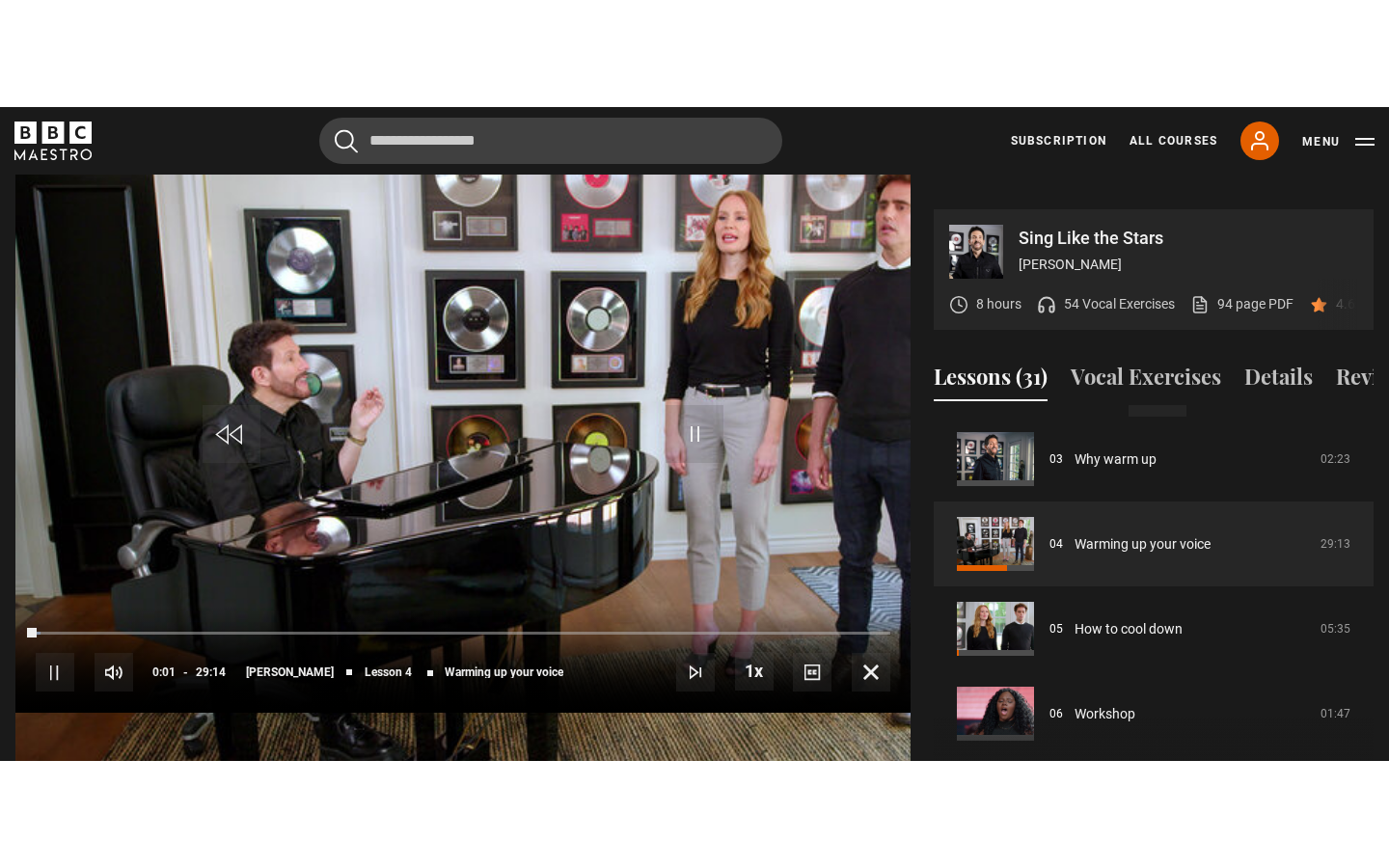 scroll, scrollTop: 0, scrollLeft: 0, axis: both 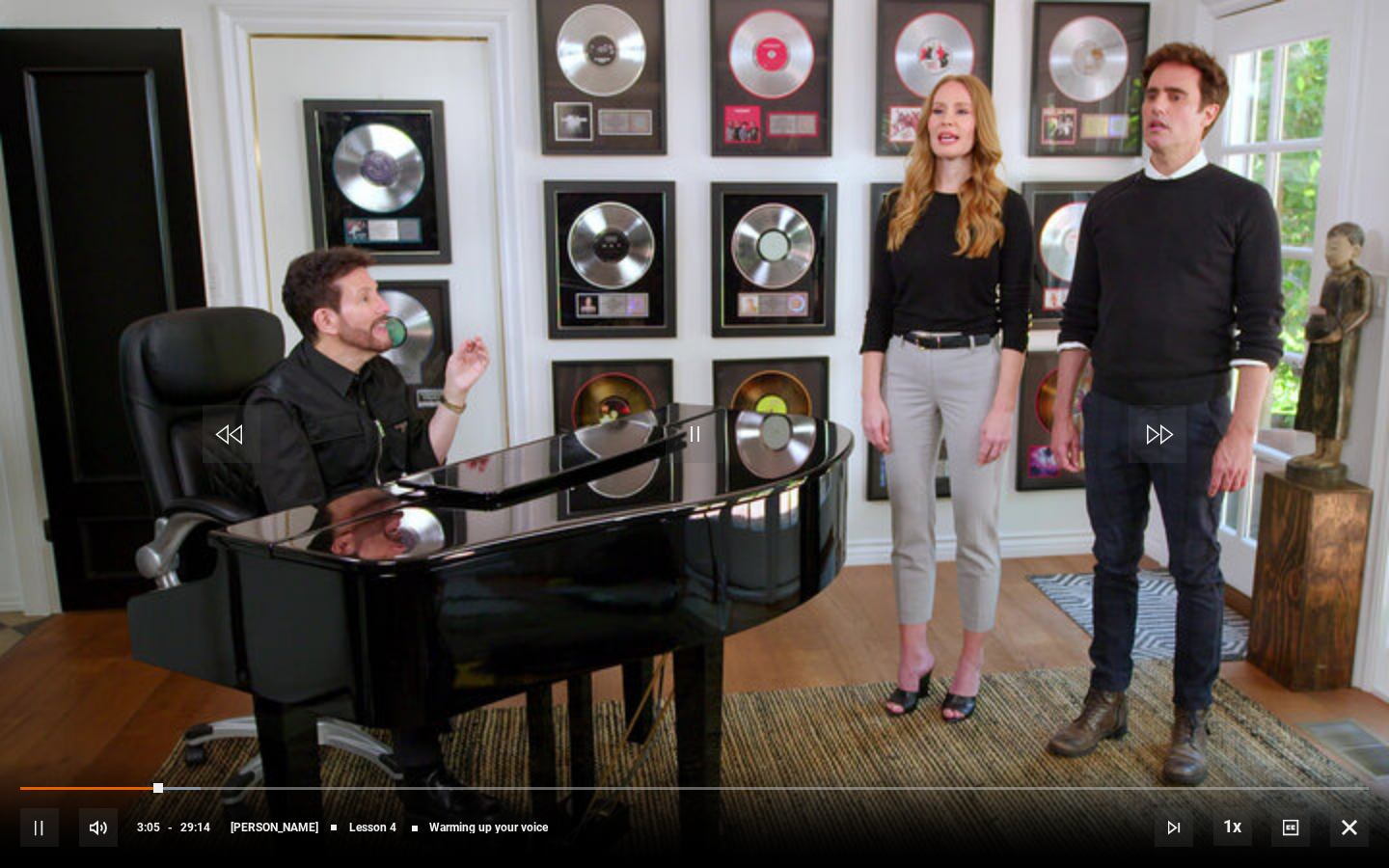 click at bounding box center (694, 434) 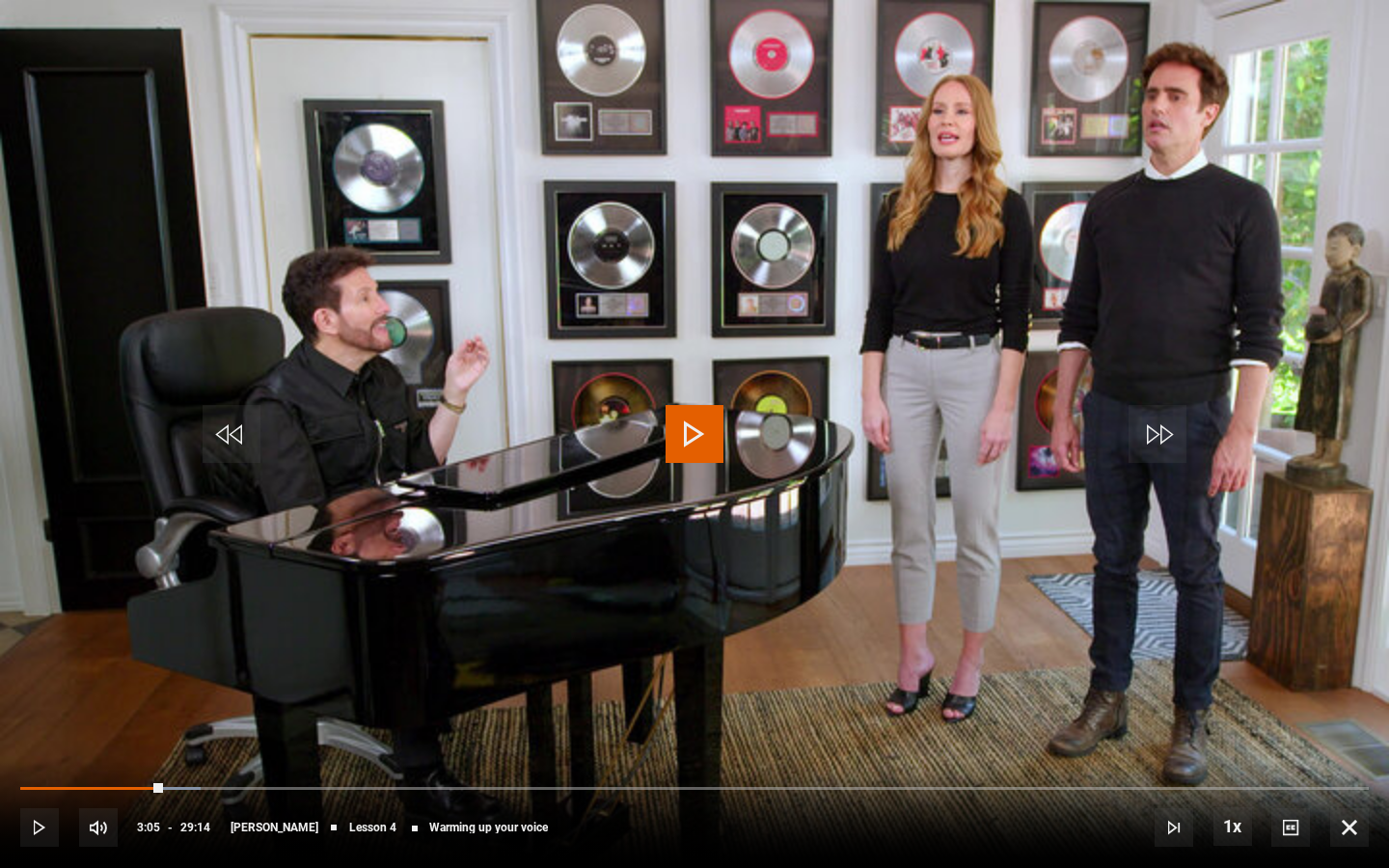 click at bounding box center [694, 434] 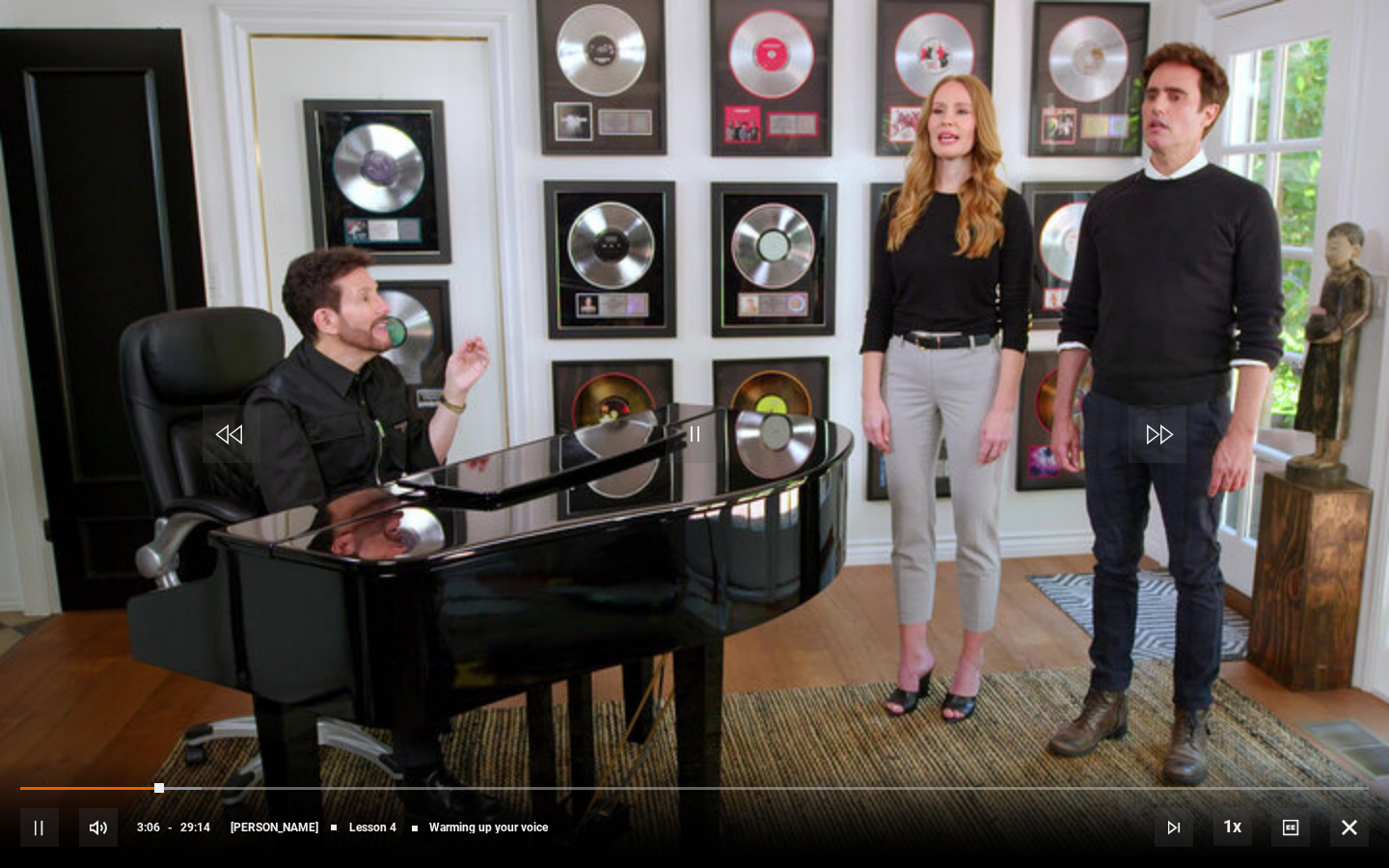 click at bounding box center [1158, 434] 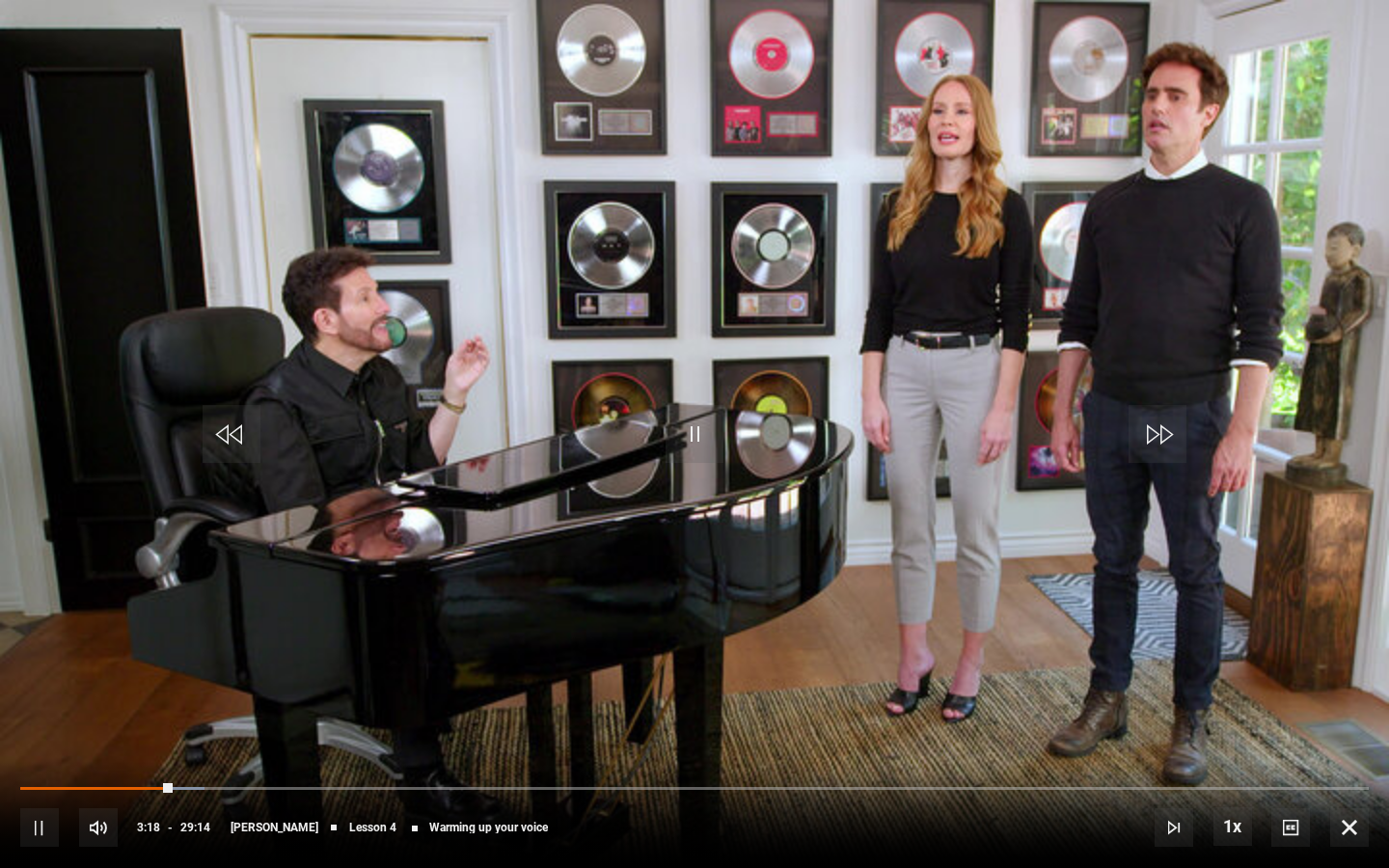 click at bounding box center (694, 434) 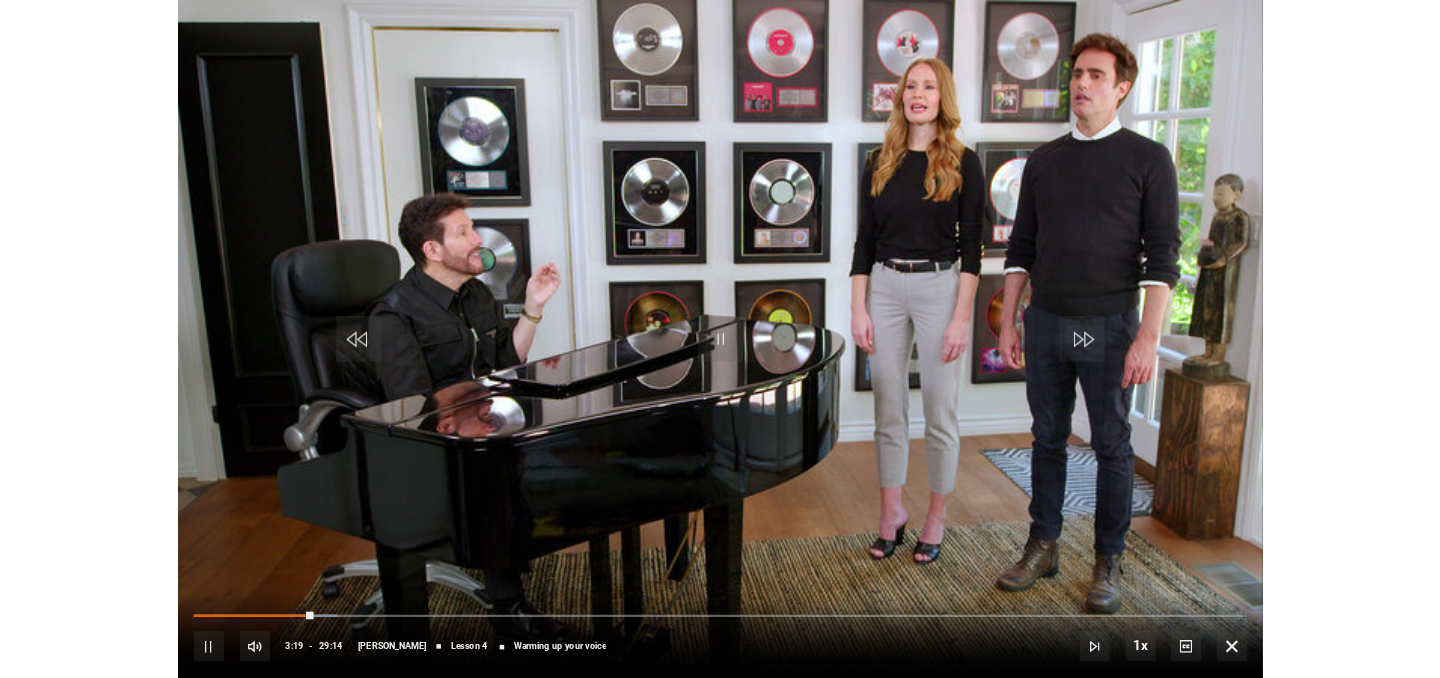 scroll, scrollTop: 955, scrollLeft: 0, axis: vertical 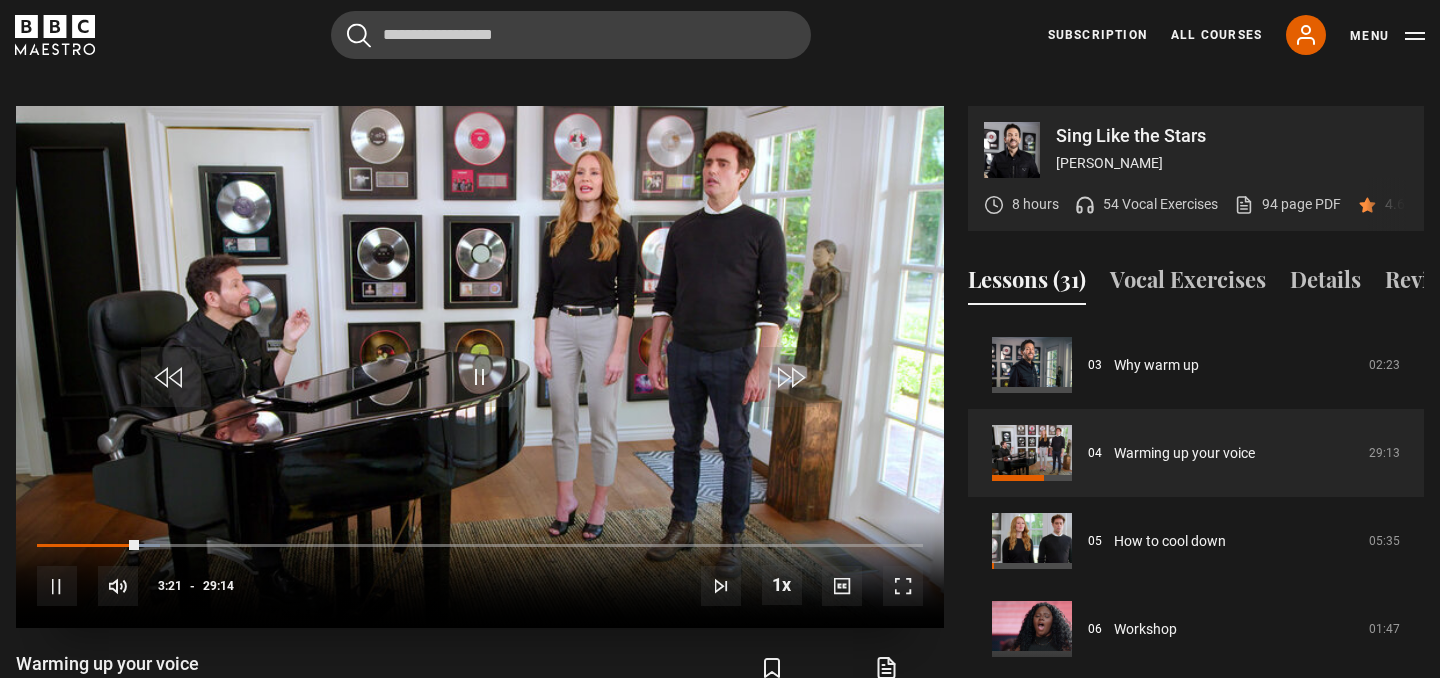 click at bounding box center (903, 586) 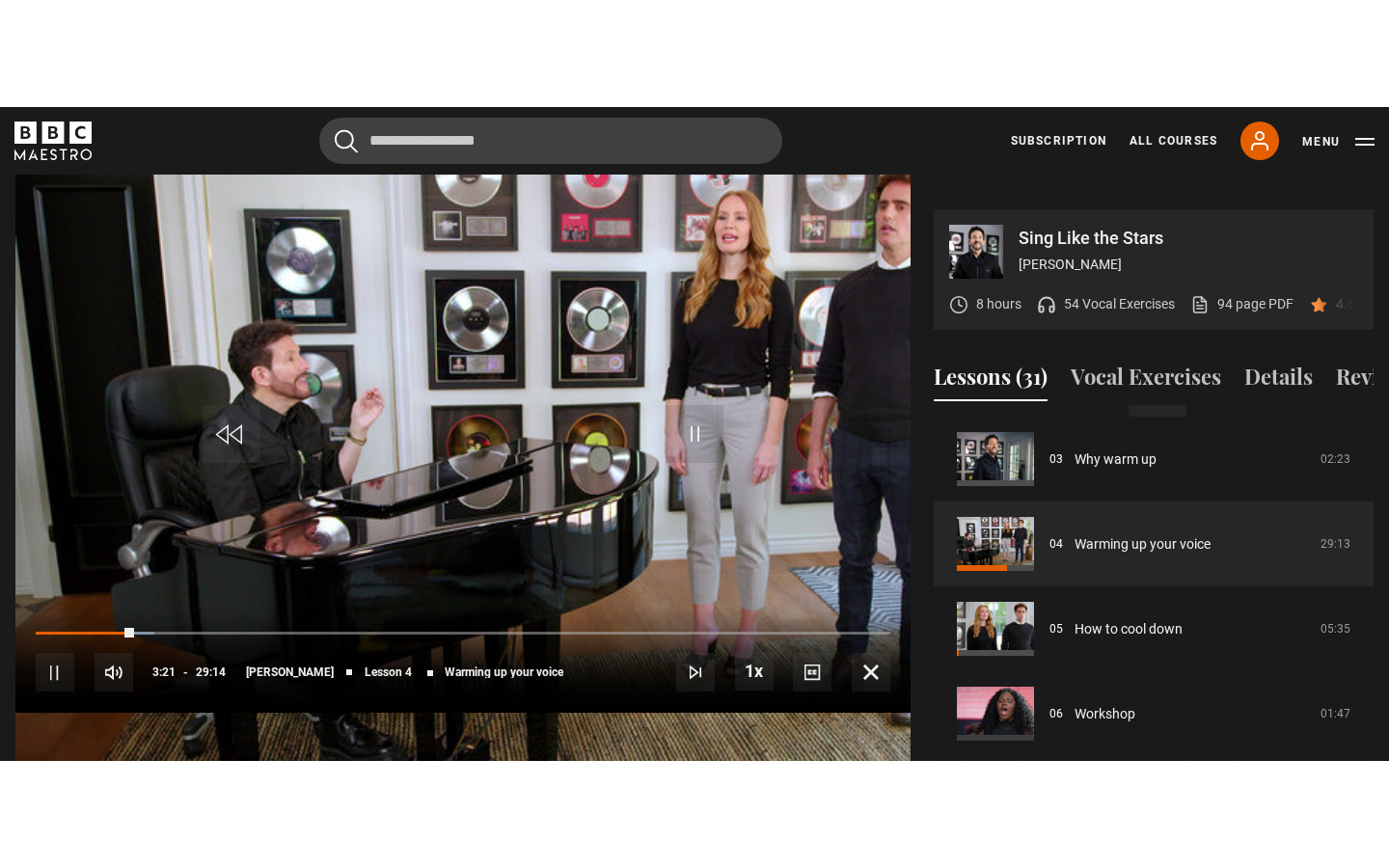 scroll, scrollTop: 0, scrollLeft: 0, axis: both 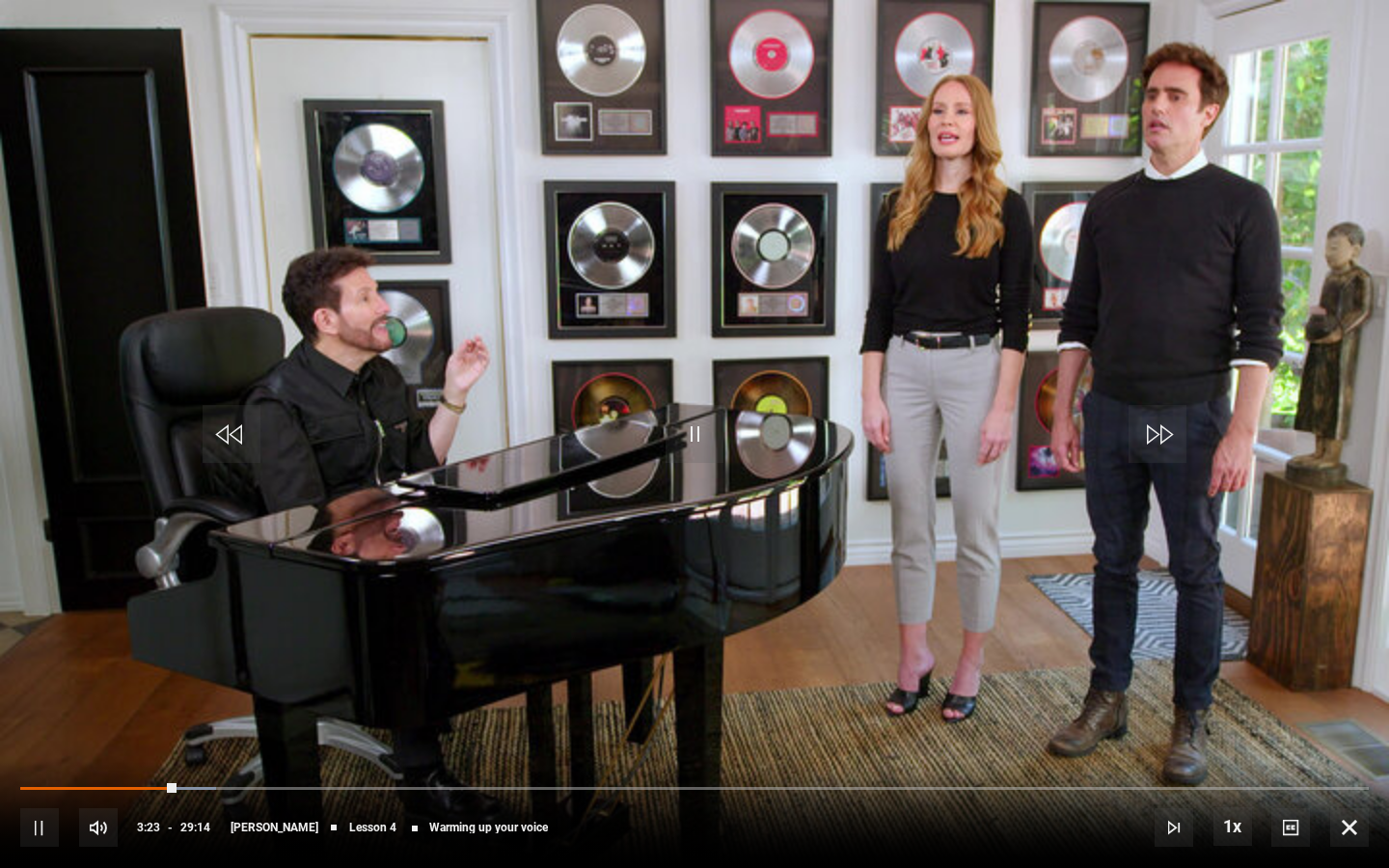 click at bounding box center [1158, 434] 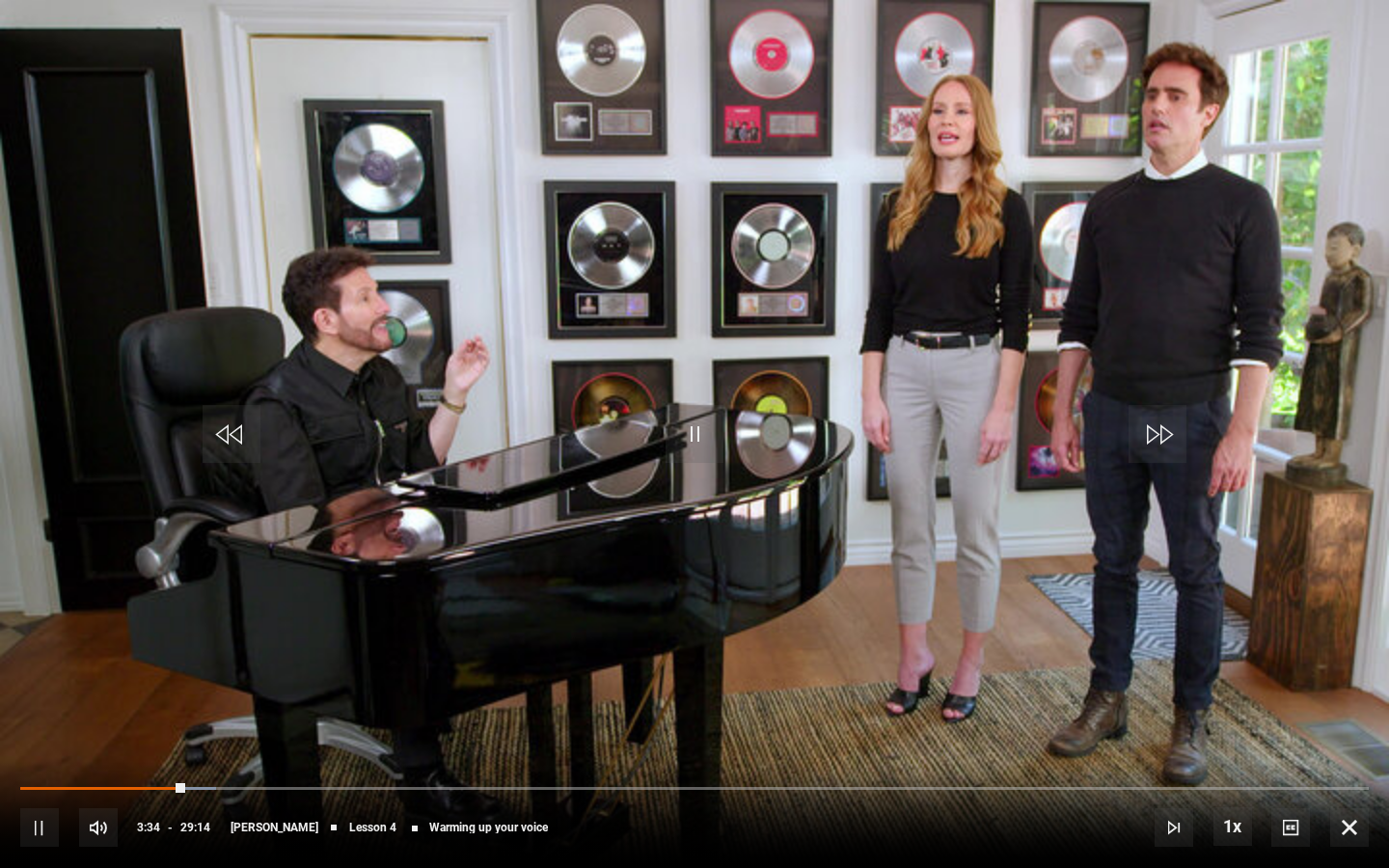 click at bounding box center [1158, 434] 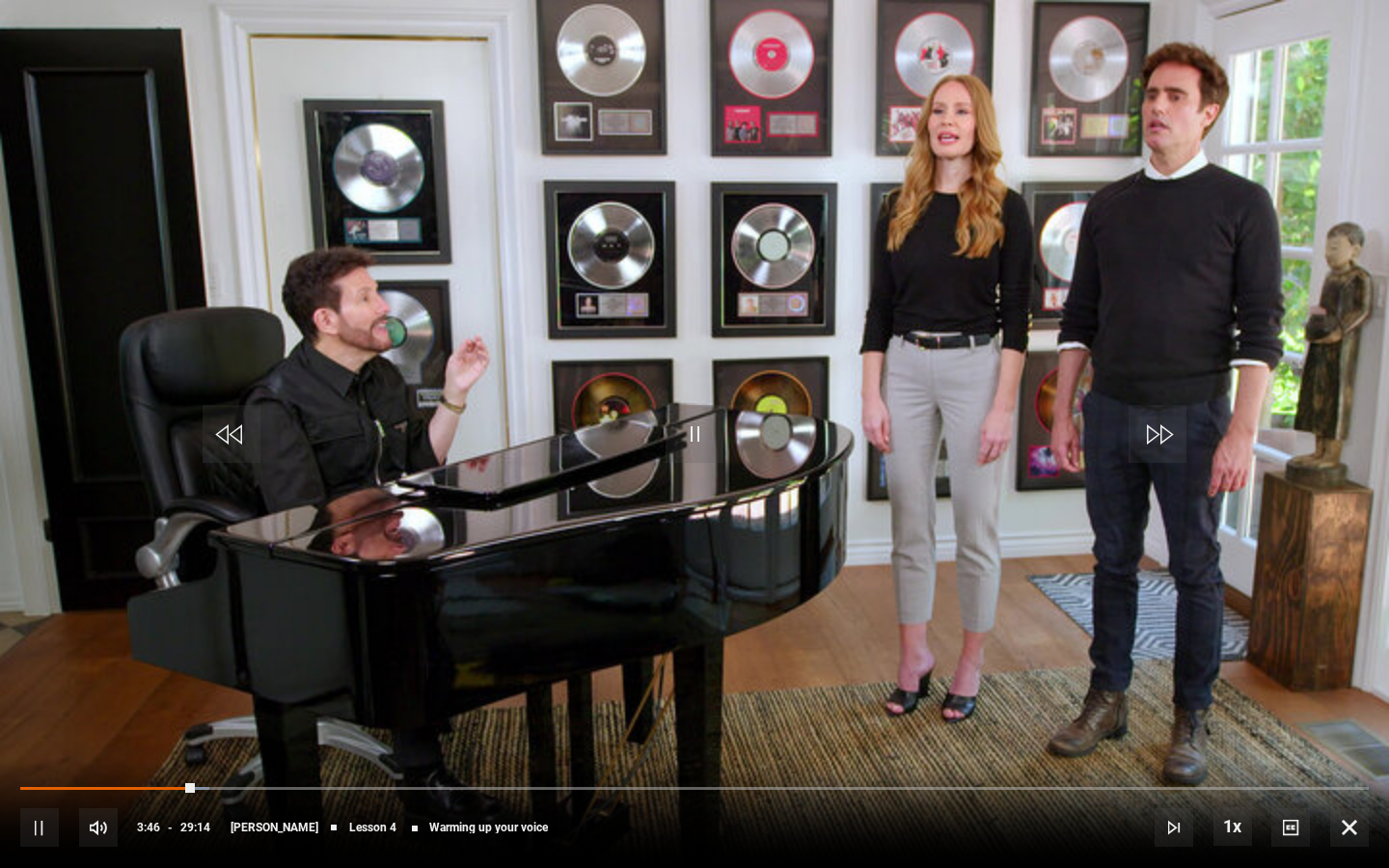 click at bounding box center [694, 434] 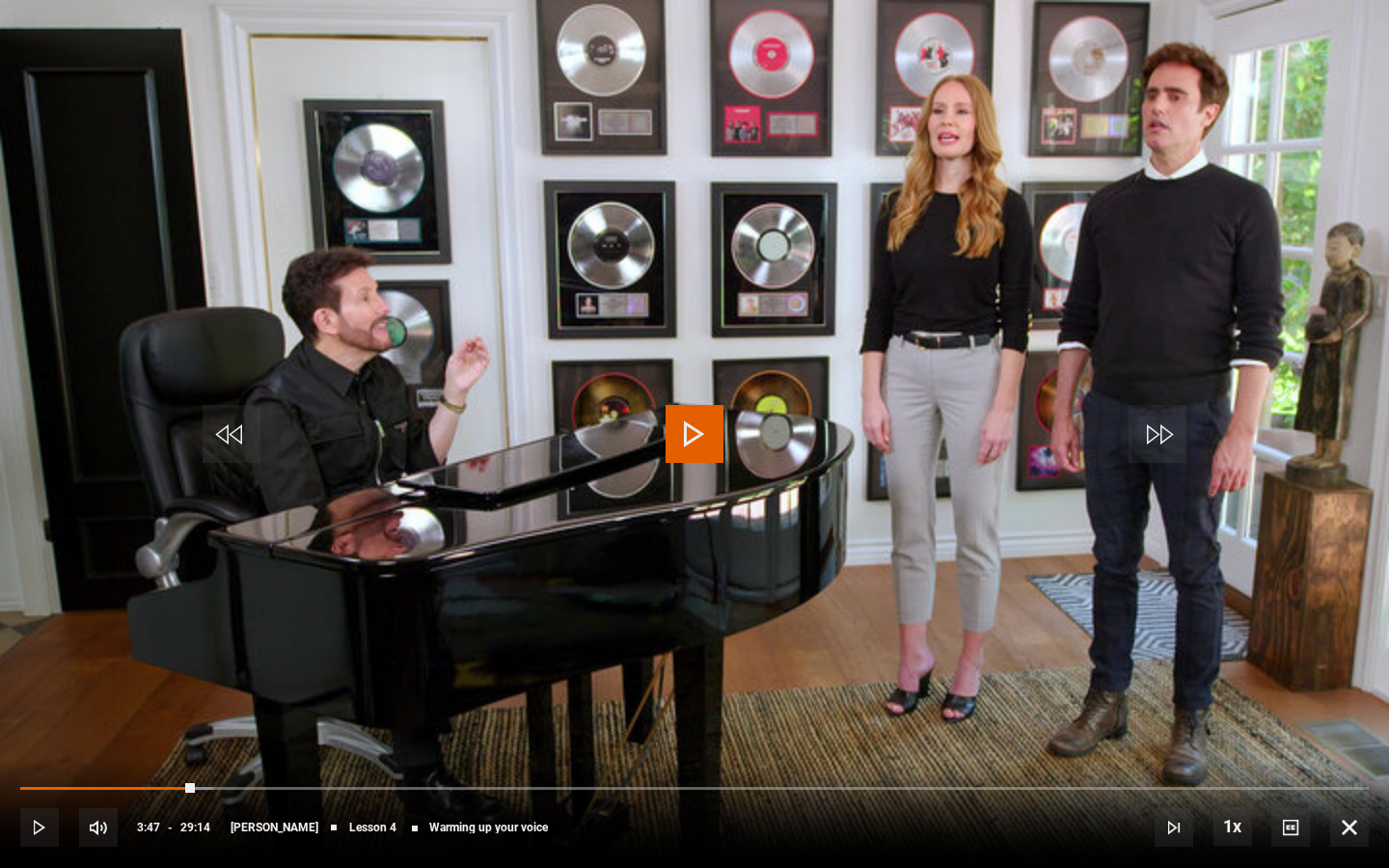 click at bounding box center [1158, 434] 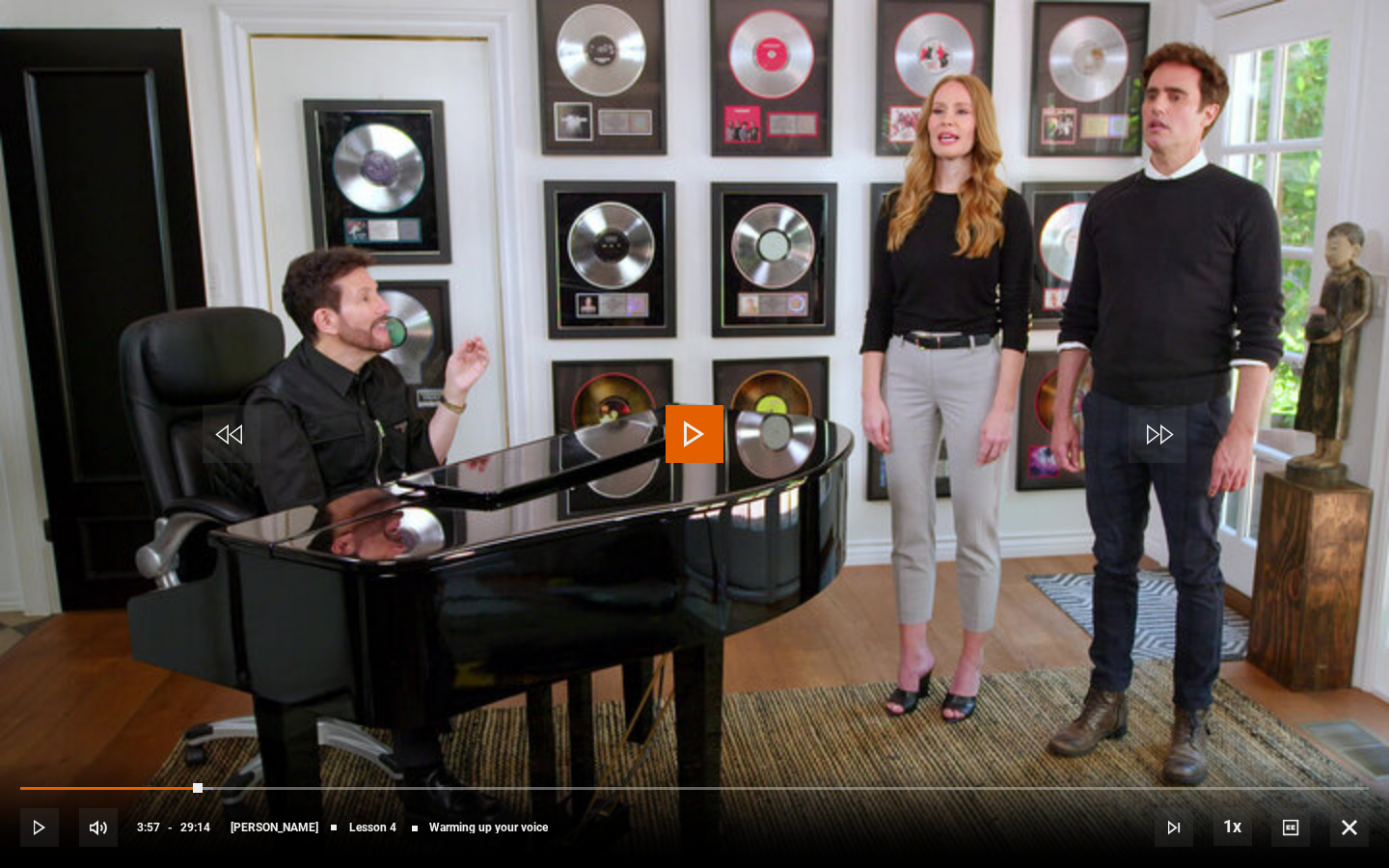 click at bounding box center (694, 434) 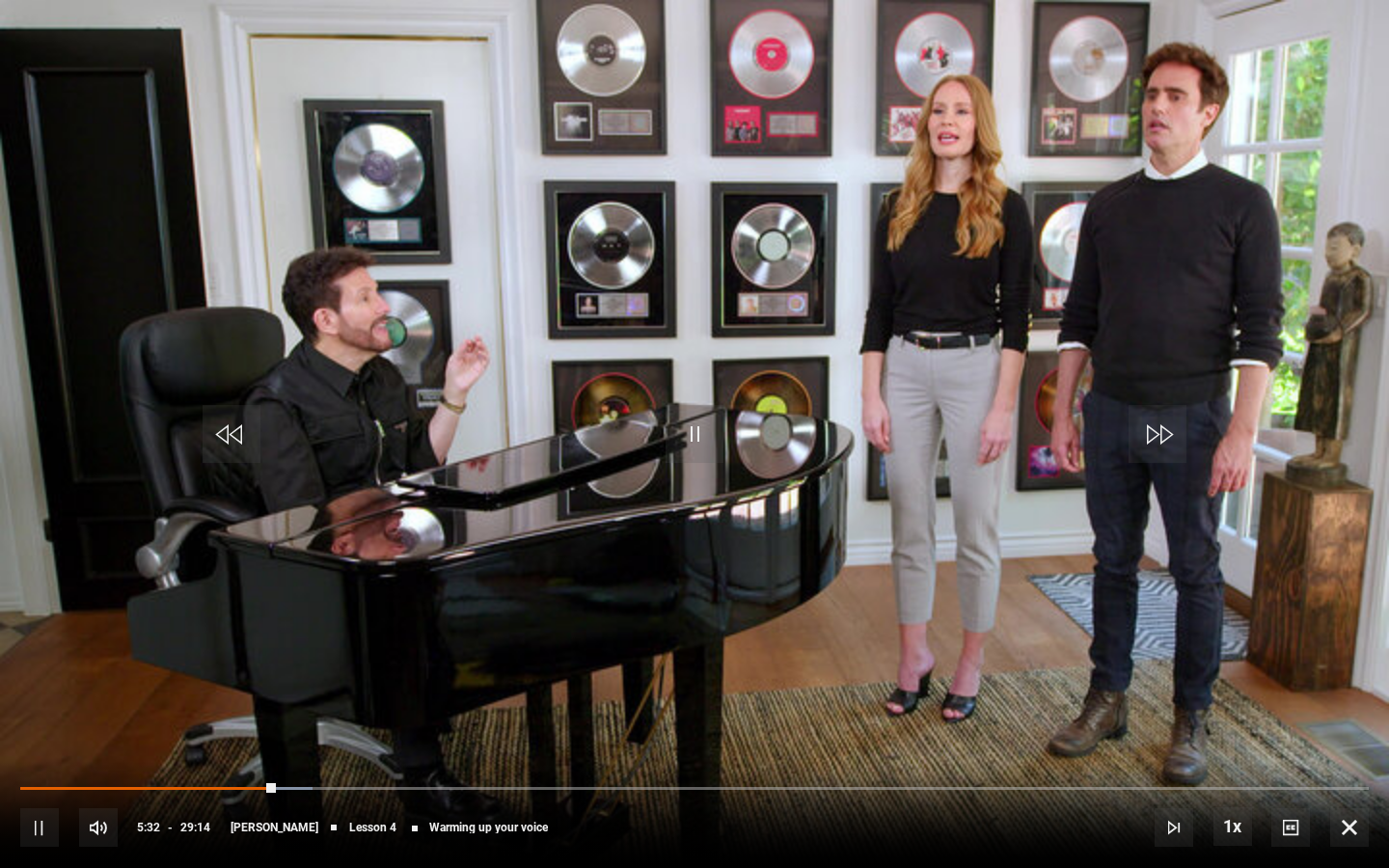 click at bounding box center [1158, 434] 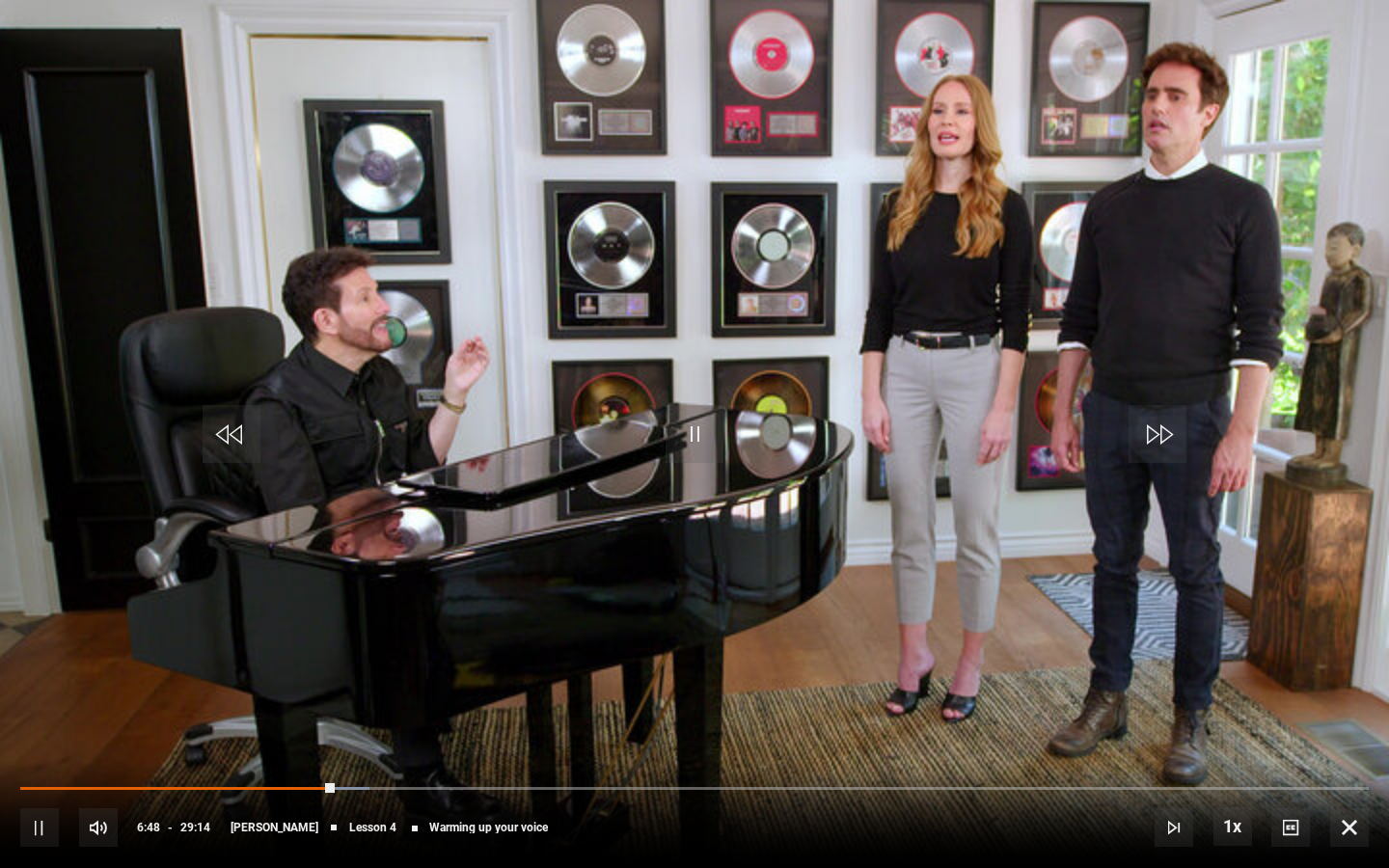 click at bounding box center (1158, 434) 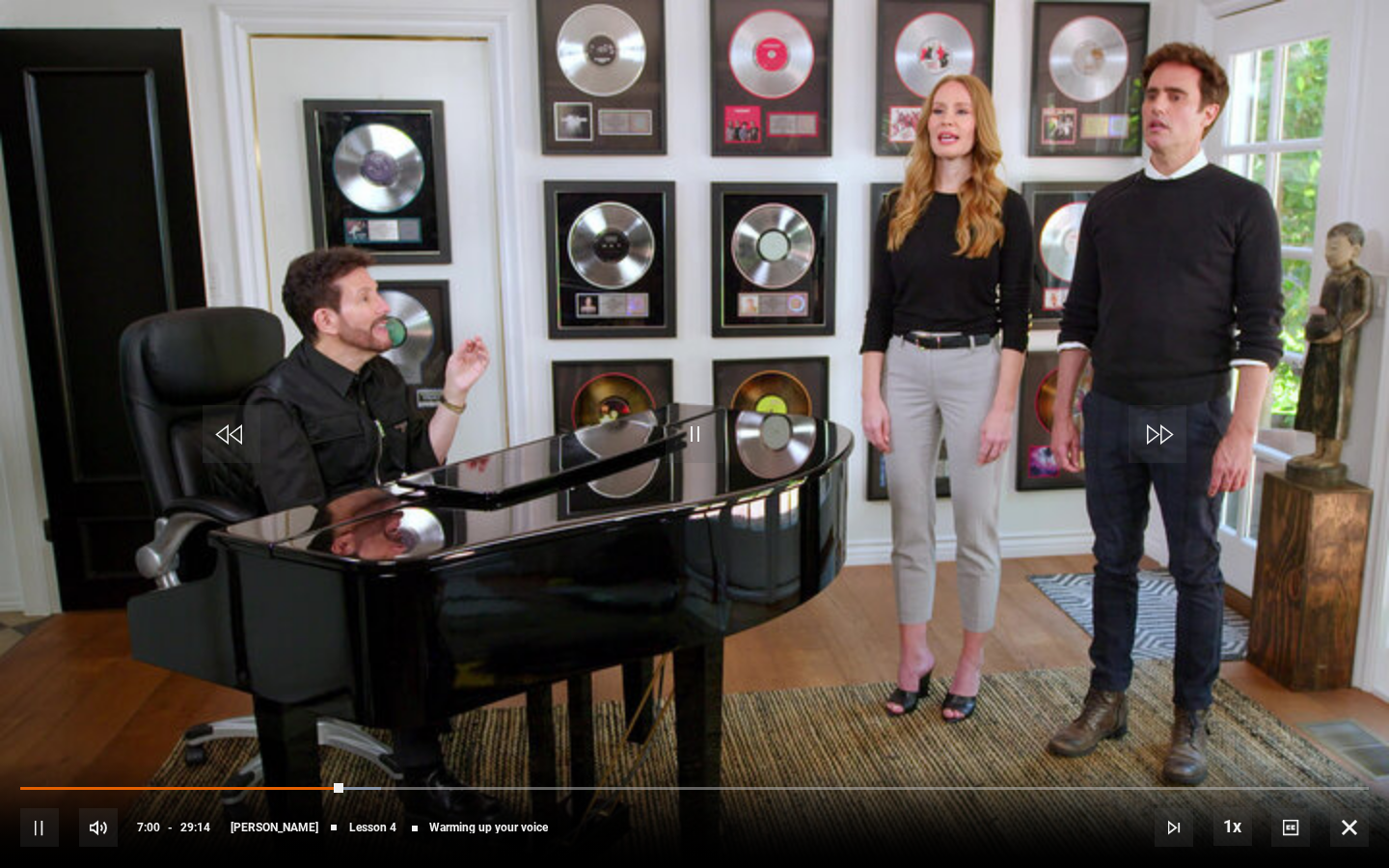 click at bounding box center (1158, 434) 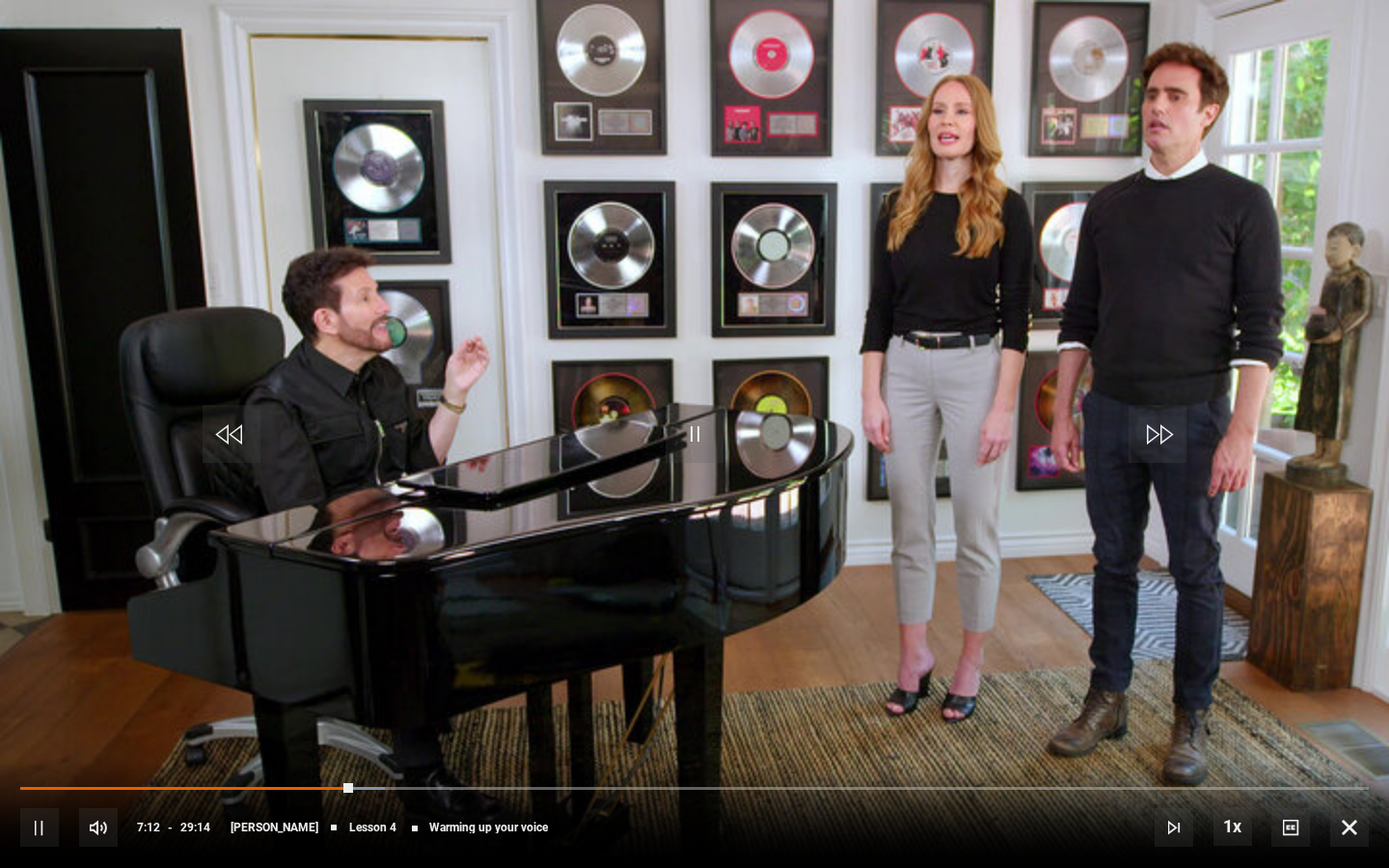 click at bounding box center [1158, 434] 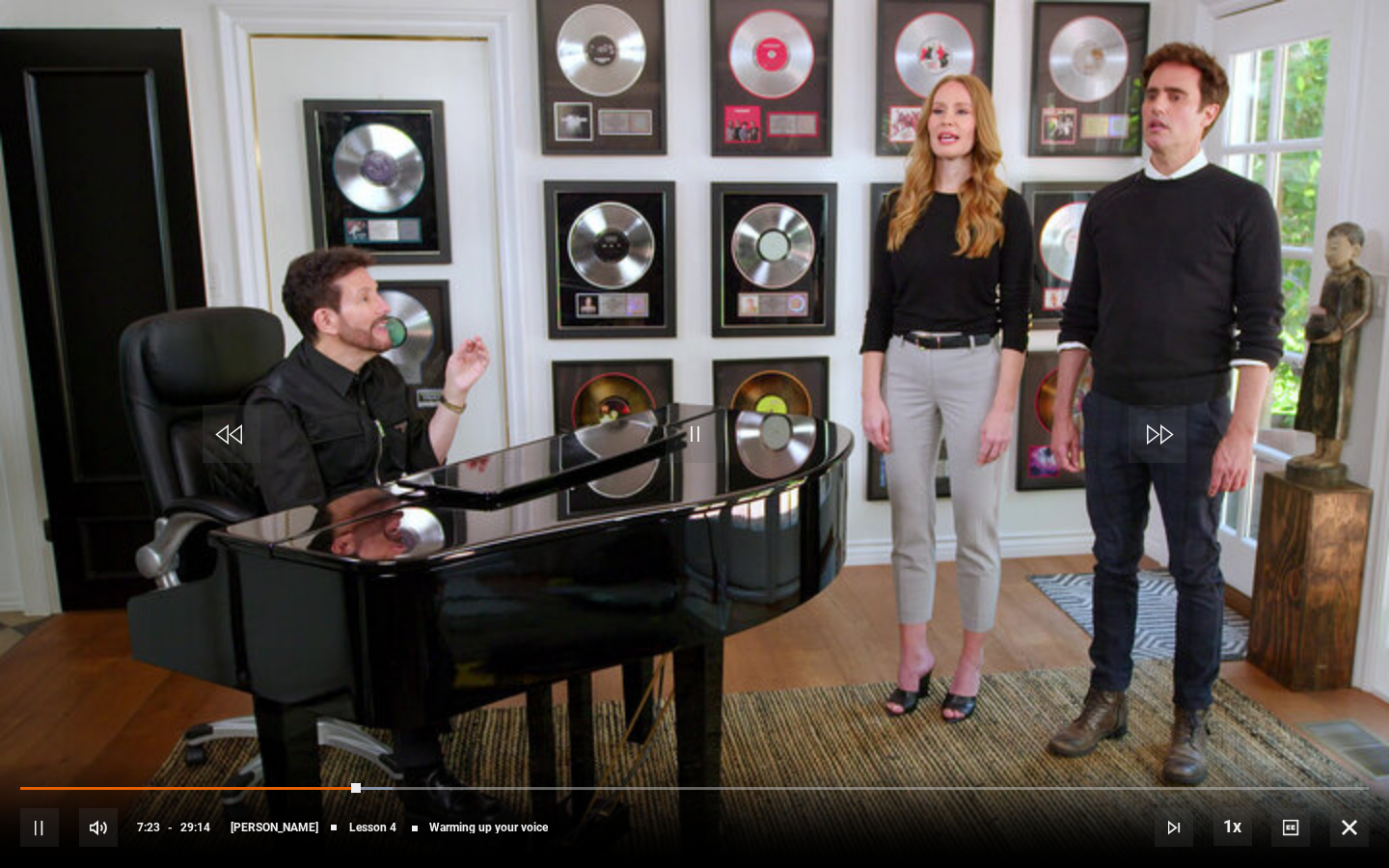 click at bounding box center [1158, 434] 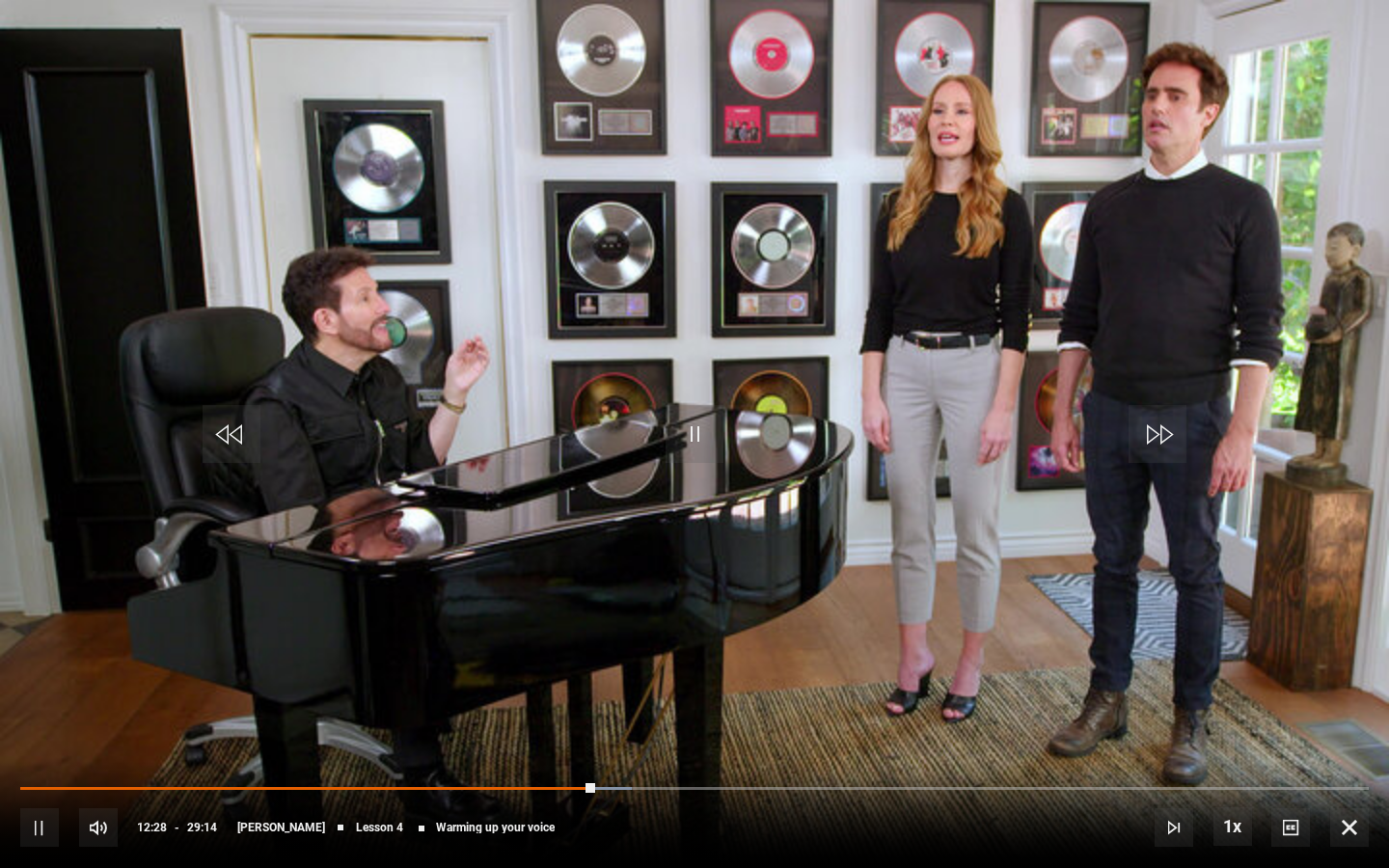 click at bounding box center (694, 434) 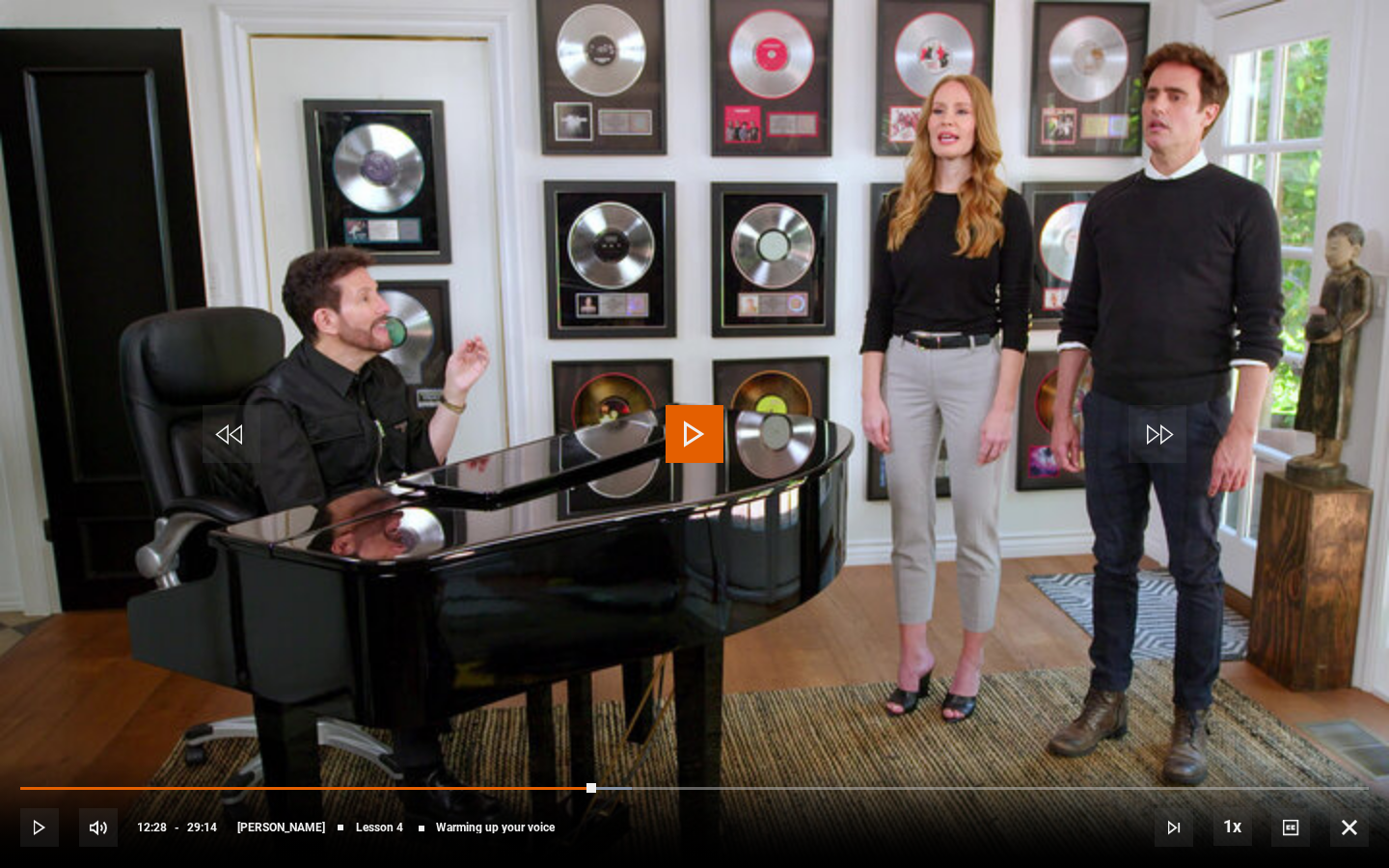 click at bounding box center [1349, 827] 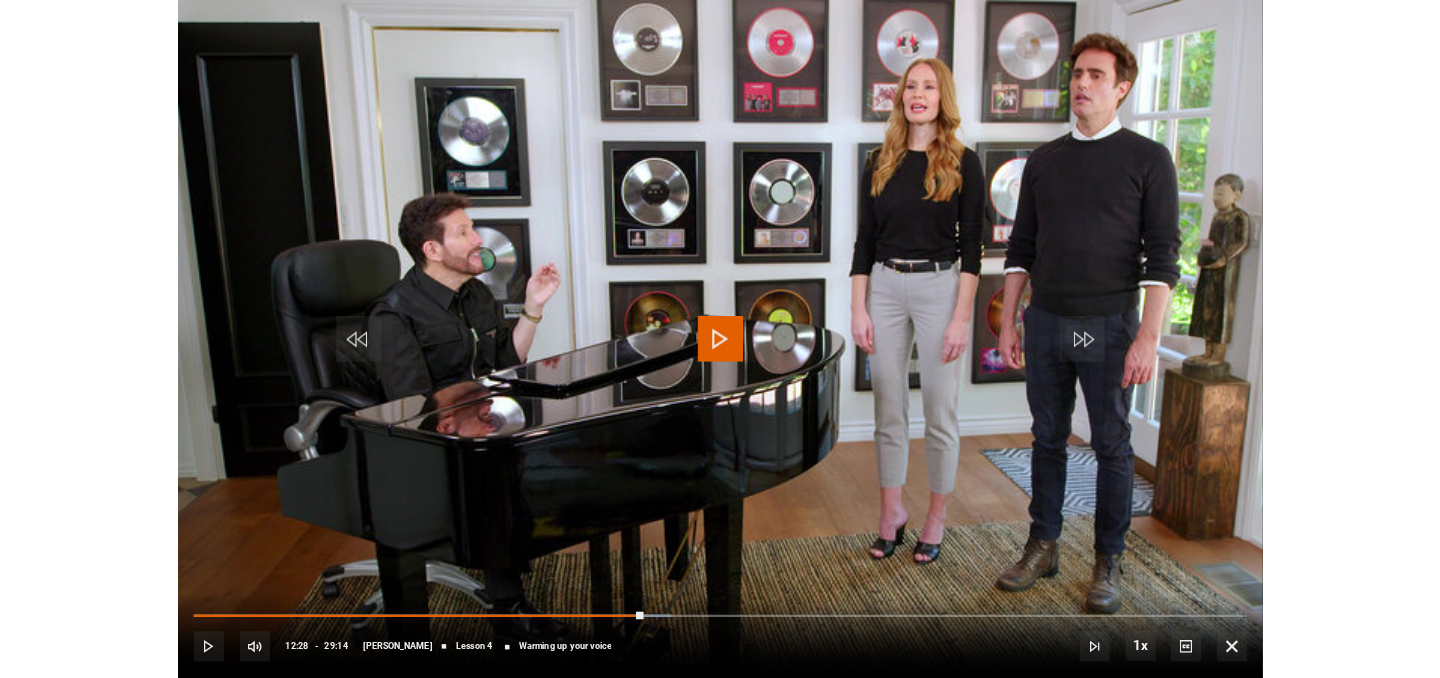 scroll, scrollTop: 955, scrollLeft: 0, axis: vertical 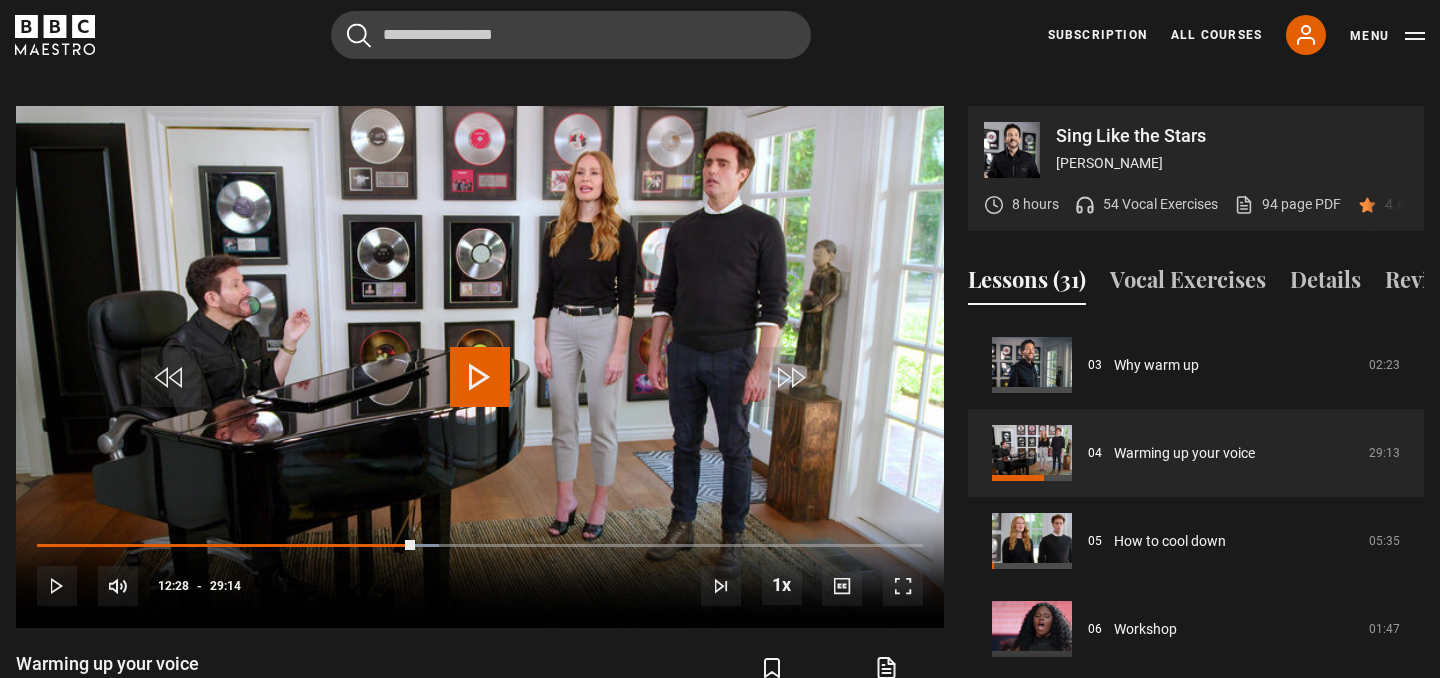 click on "Menu" at bounding box center [1387, 36] 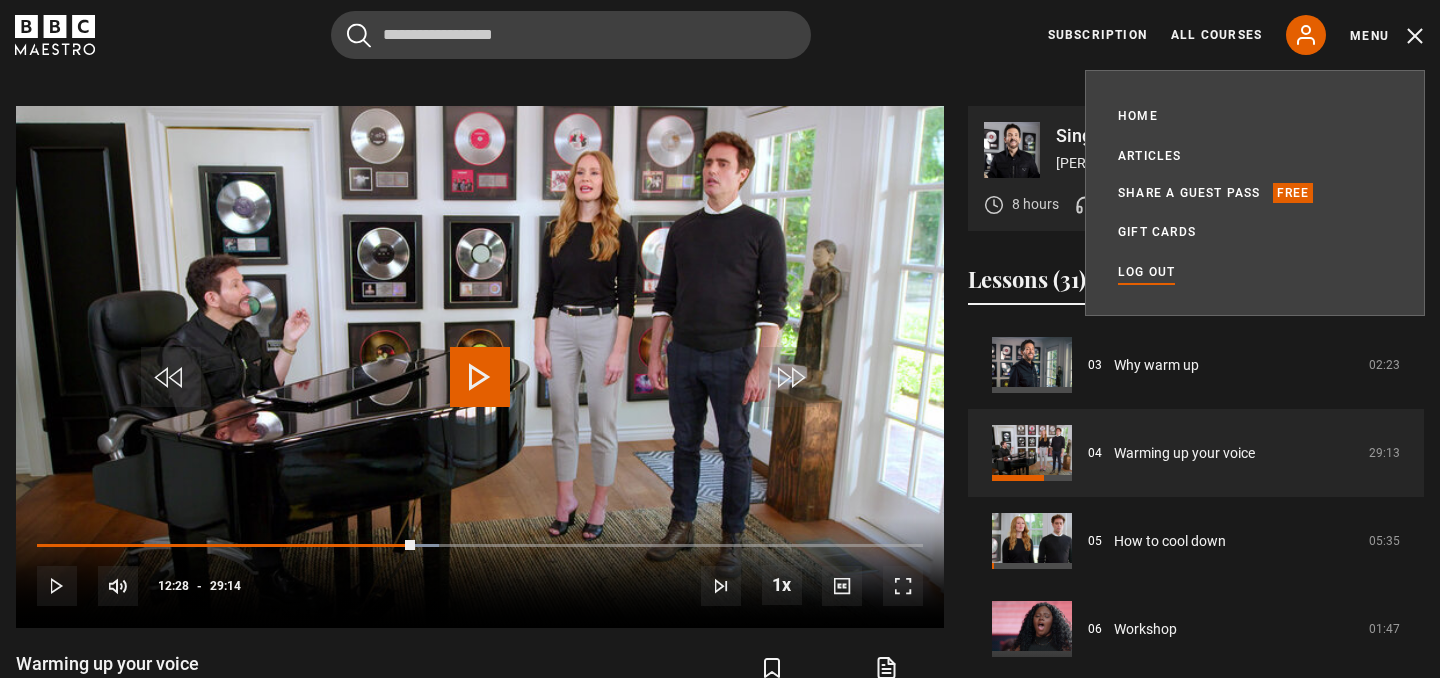 click on "Log out" at bounding box center (1146, 272) 